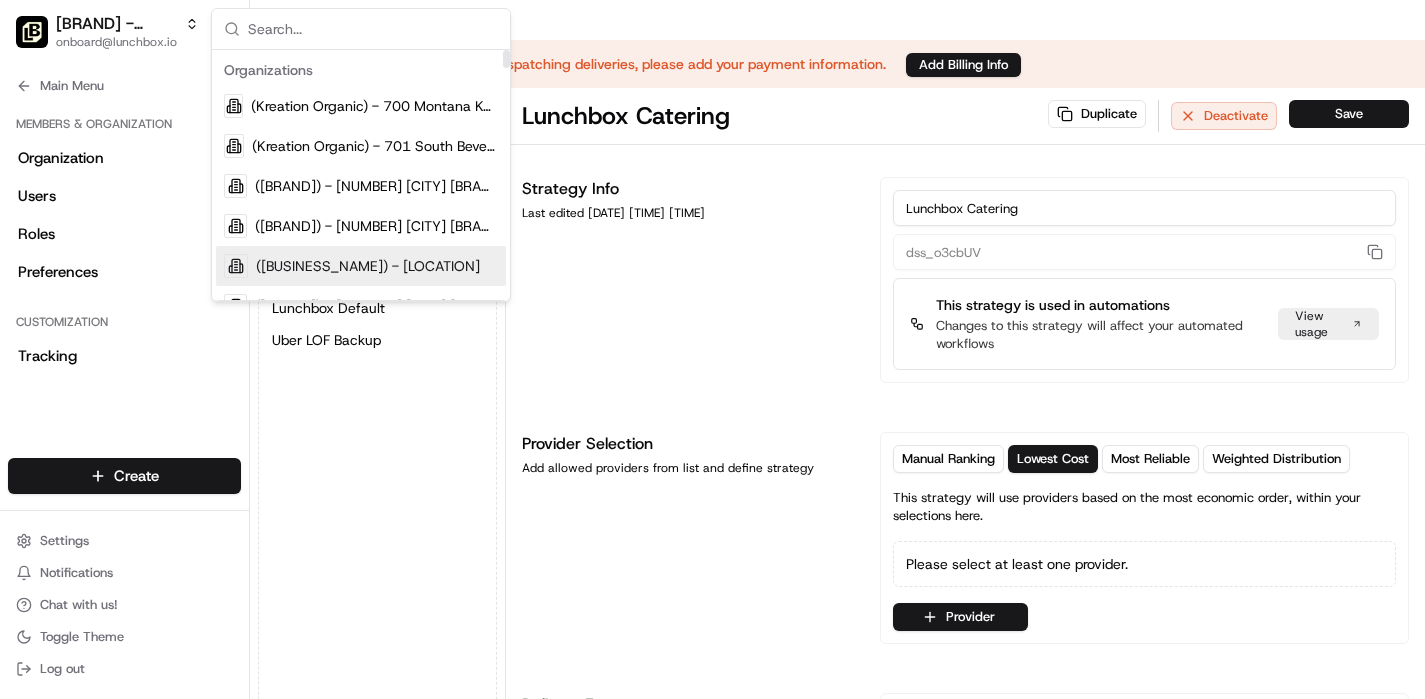 click at bounding box center (373, 29) 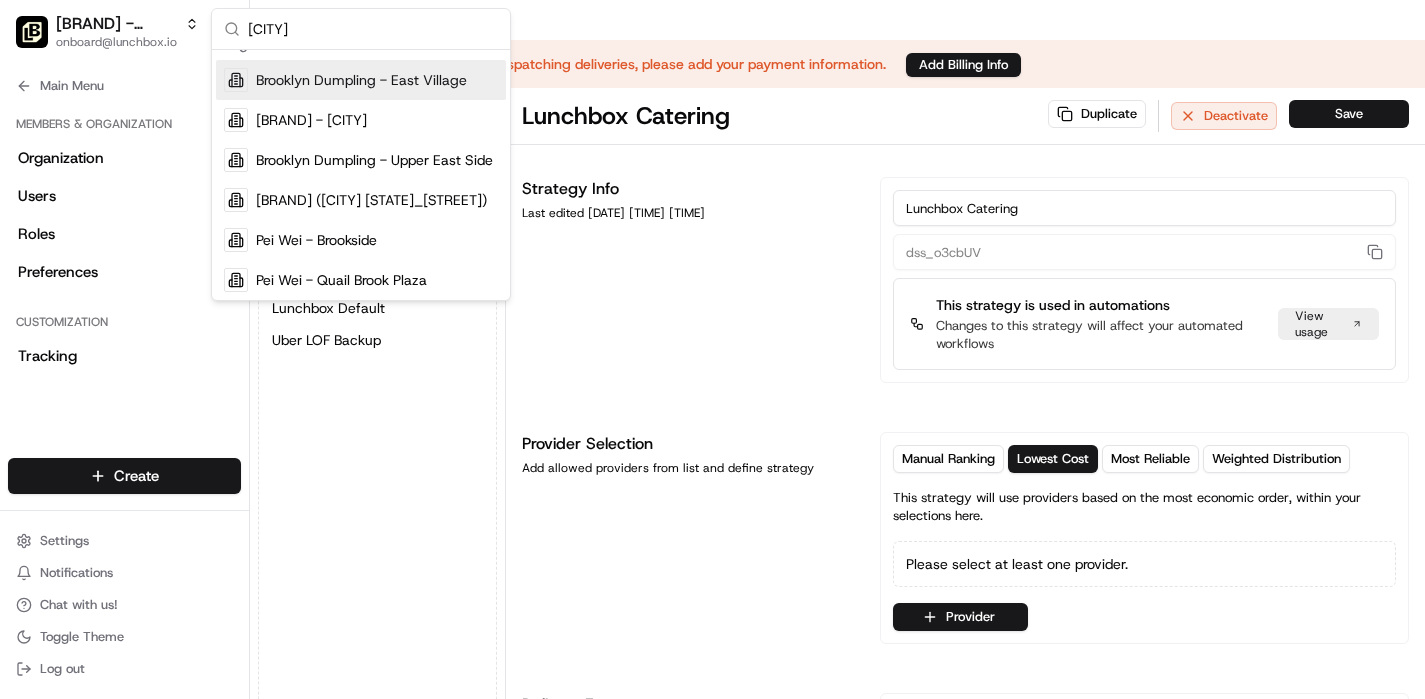 scroll, scrollTop: 0, scrollLeft: 0, axis: both 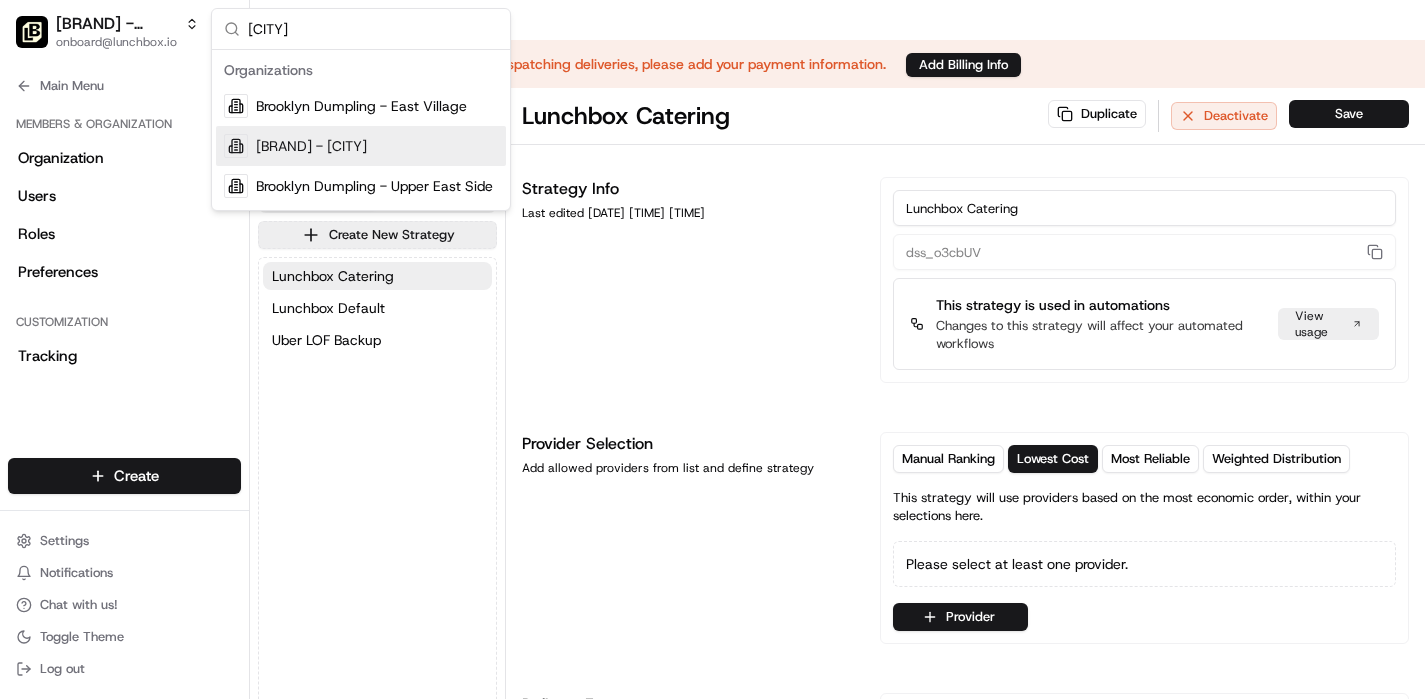 type on "[CITY]" 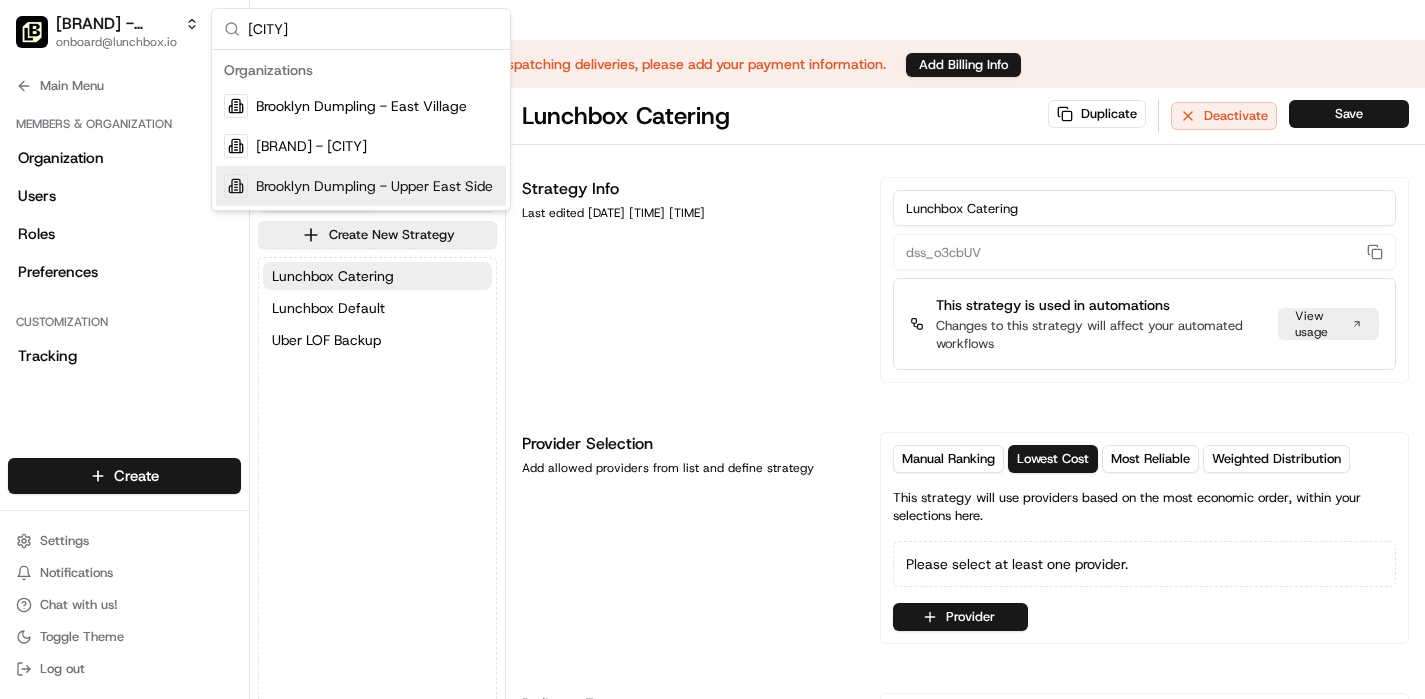 click on "Brooklyn Dumpling - Upper East Side" at bounding box center (374, 186) 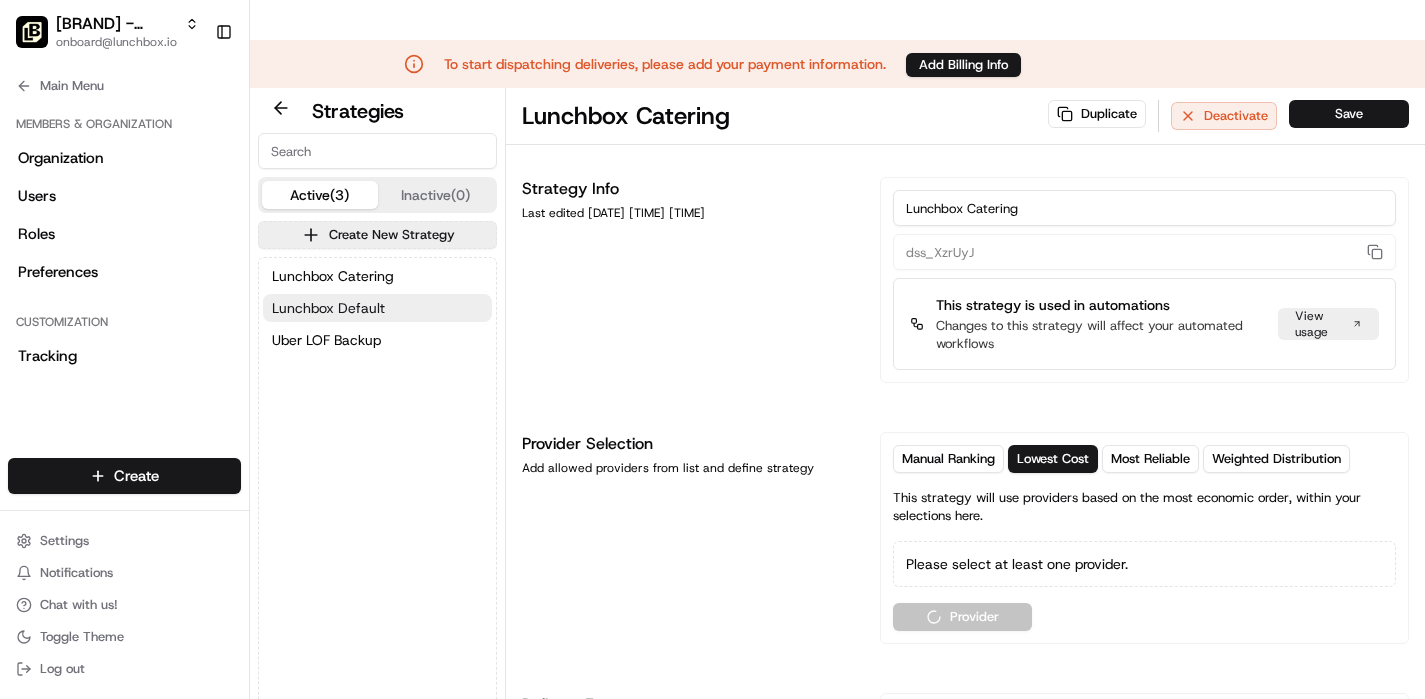 click on "Lunchbox Default" at bounding box center [328, 308] 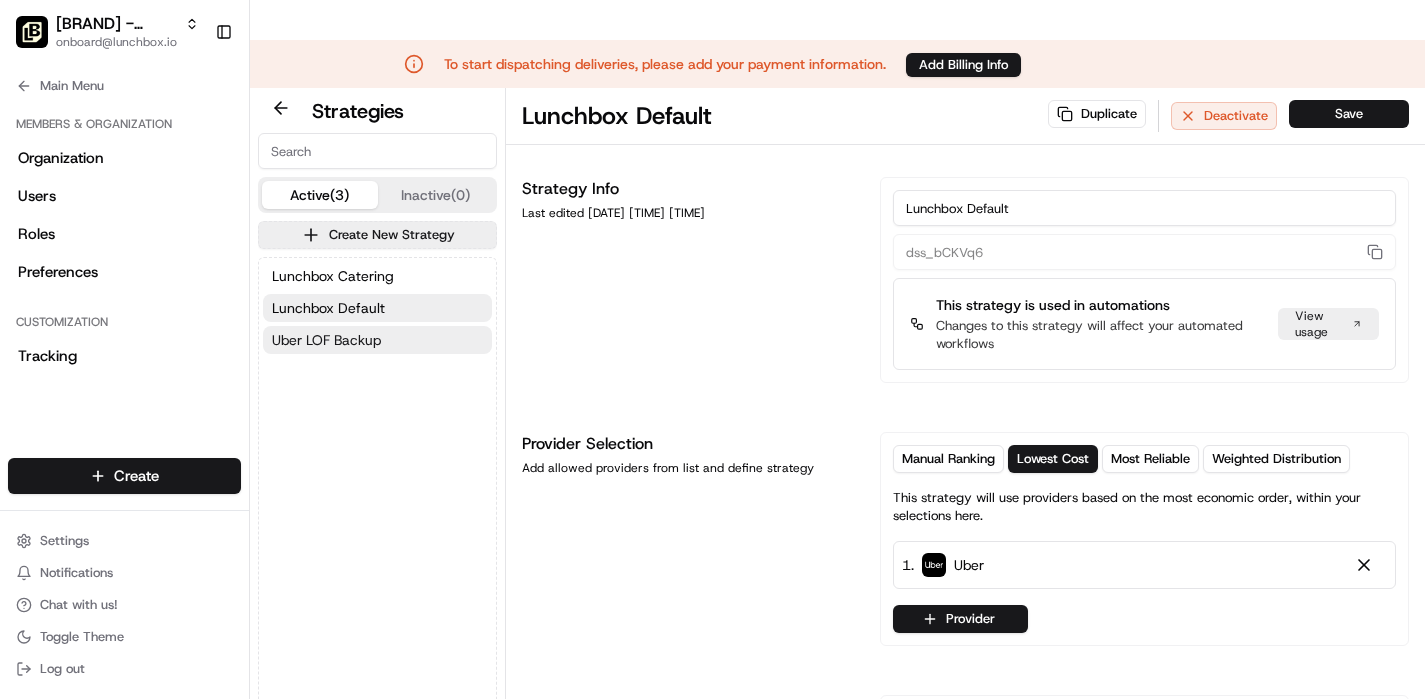 click on "Uber LOF Backup" at bounding box center [326, 340] 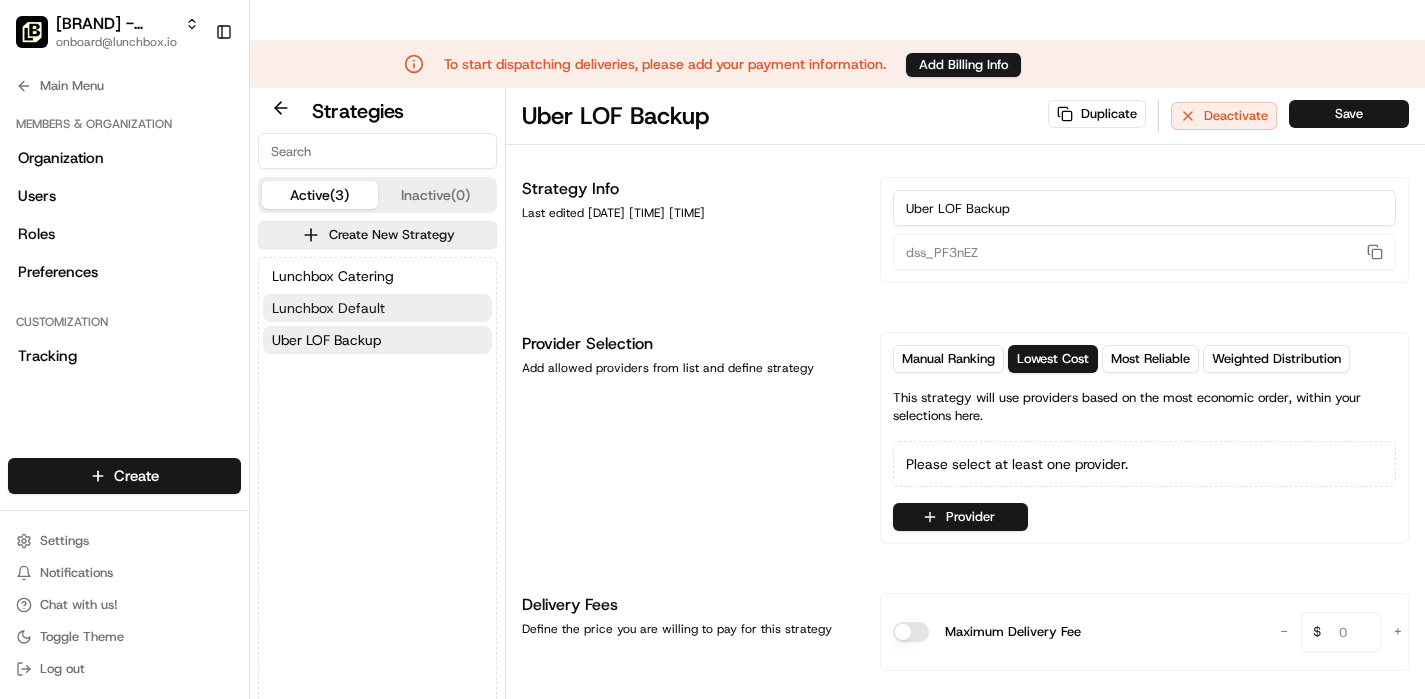 click on "Lunchbox Default" at bounding box center [328, 308] 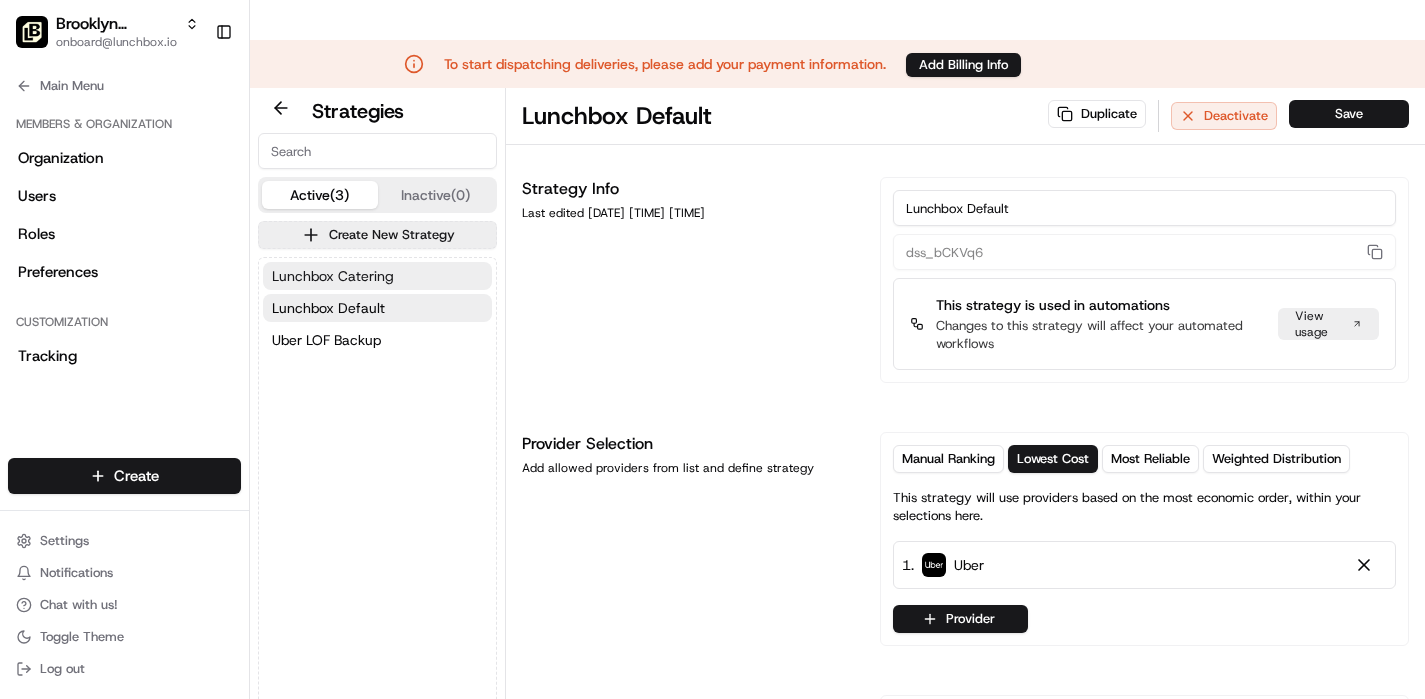 click on "Lunchbox Catering Lunchbox Default Uber LOF Backup" at bounding box center [377, 308] 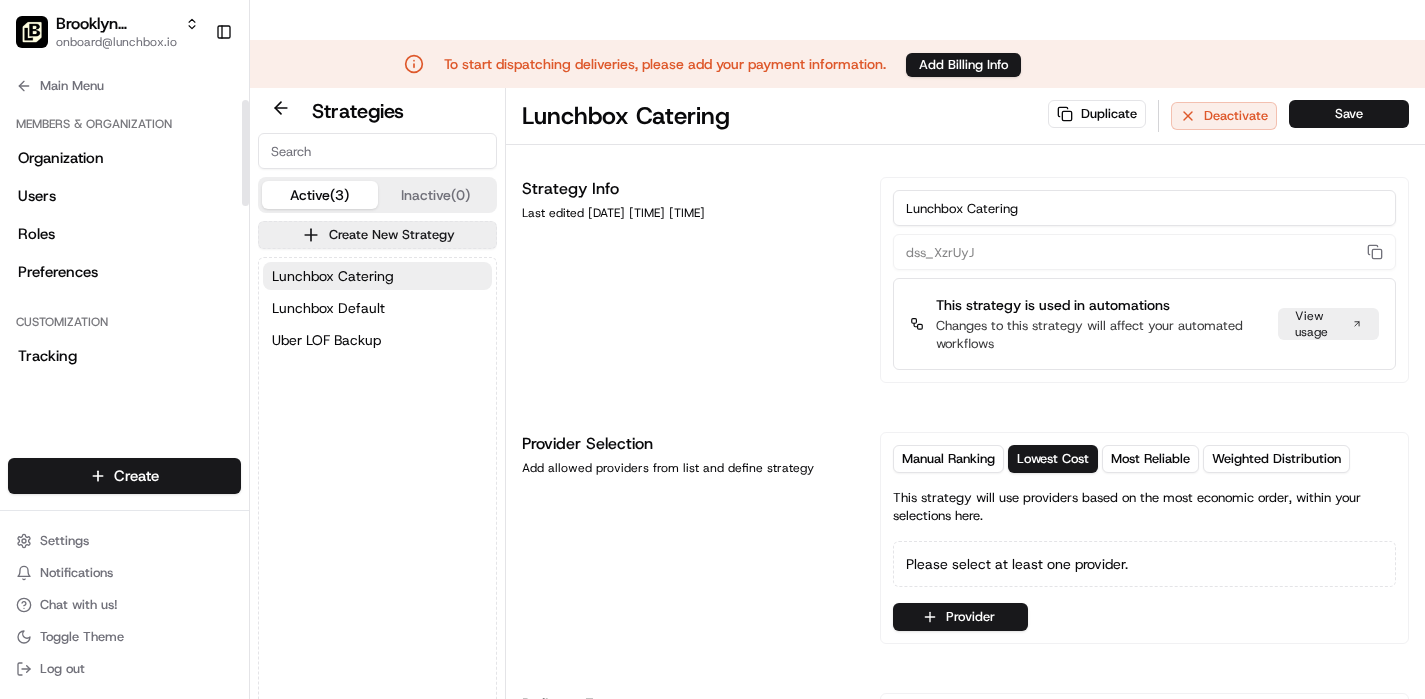 click on "Lunchbox Catering Lunchbox Default Uber LOF Backup" at bounding box center [377, 308] 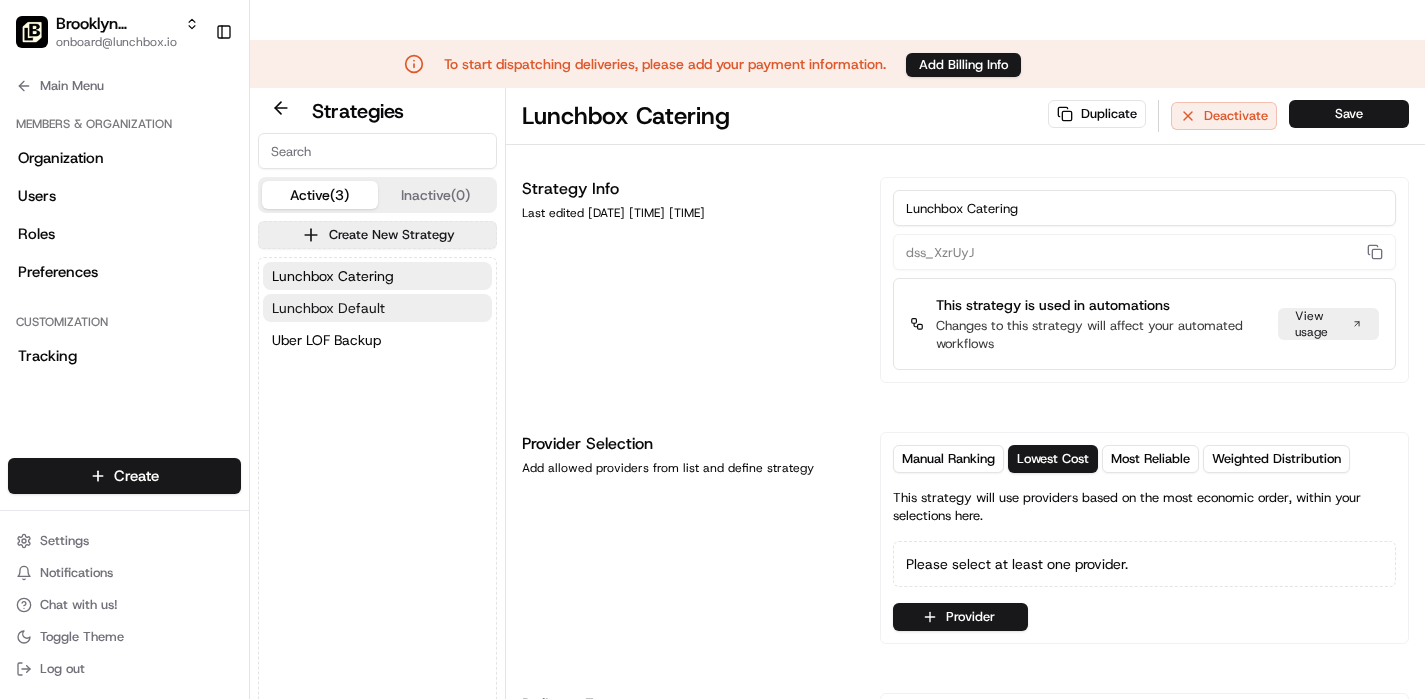 click on "Lunchbox Default" at bounding box center (328, 308) 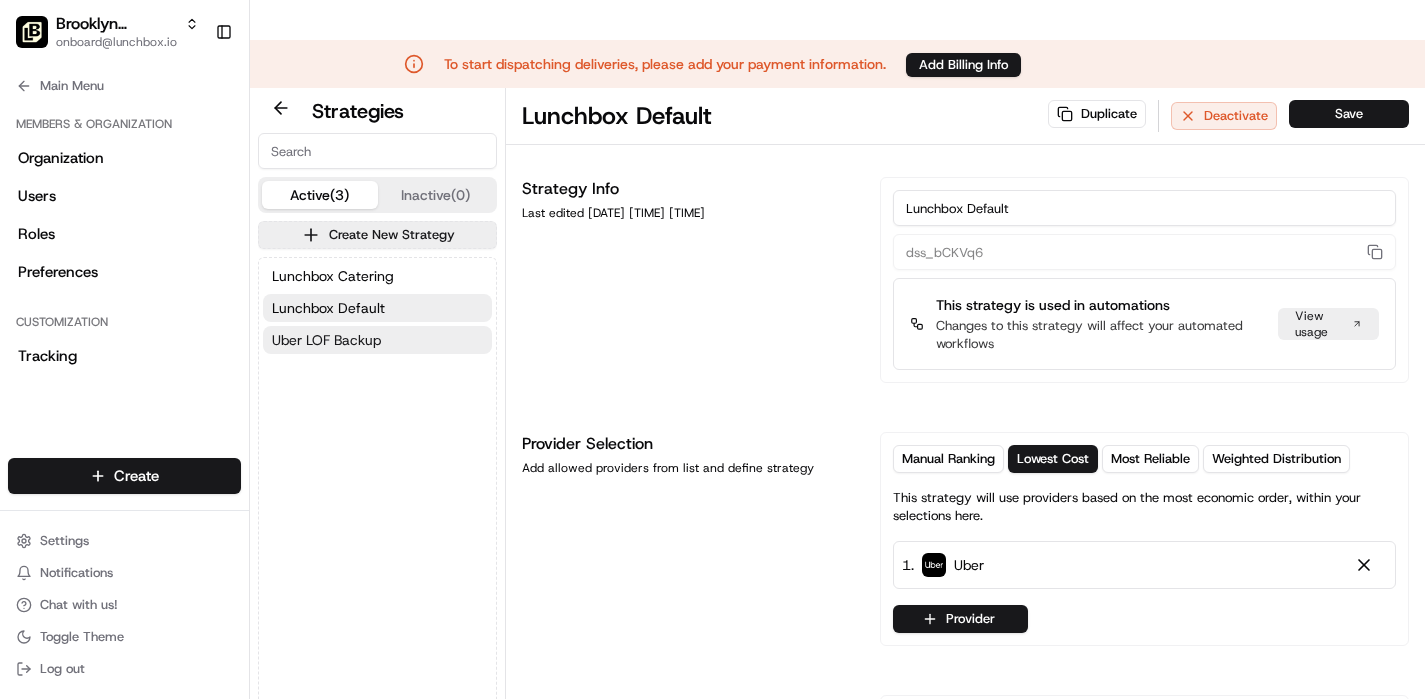 click on "Uber LOF Backup" at bounding box center (377, 340) 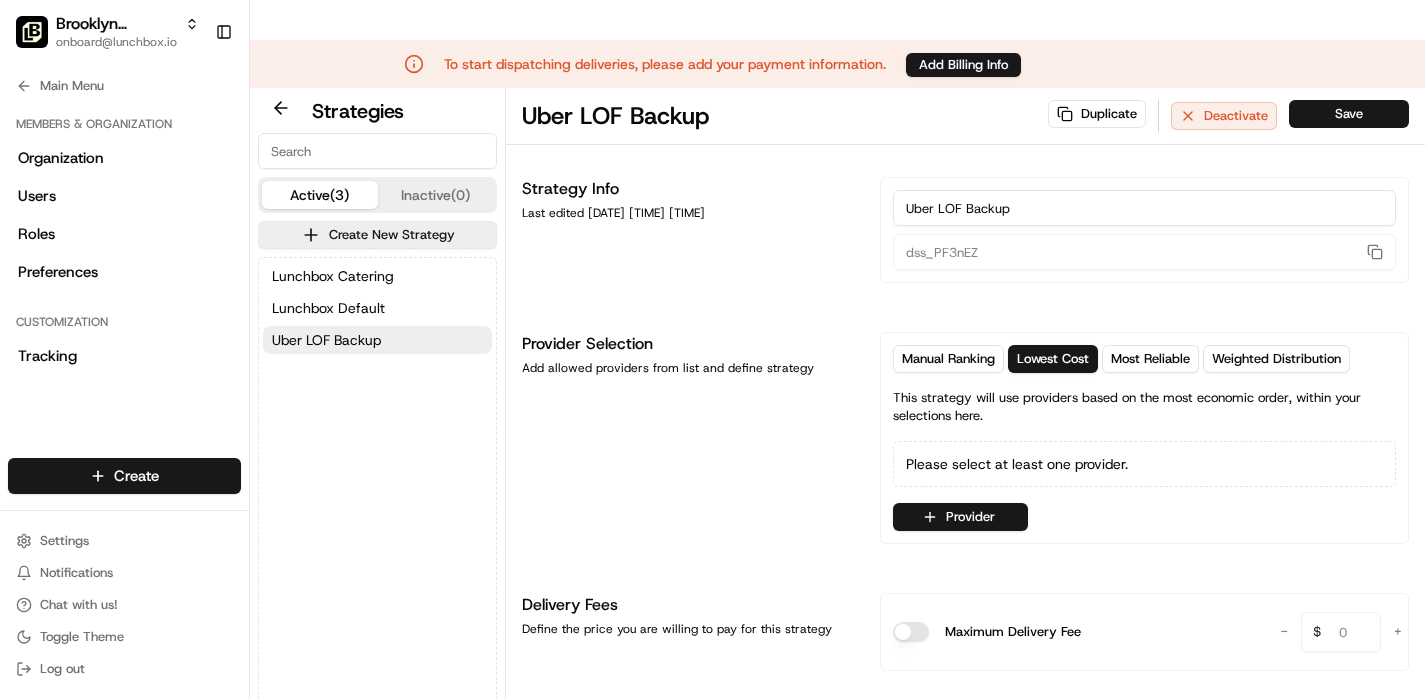 click on "Lunchbox Catering Lunchbox Default Uber LOF Backup" at bounding box center [377, 308] 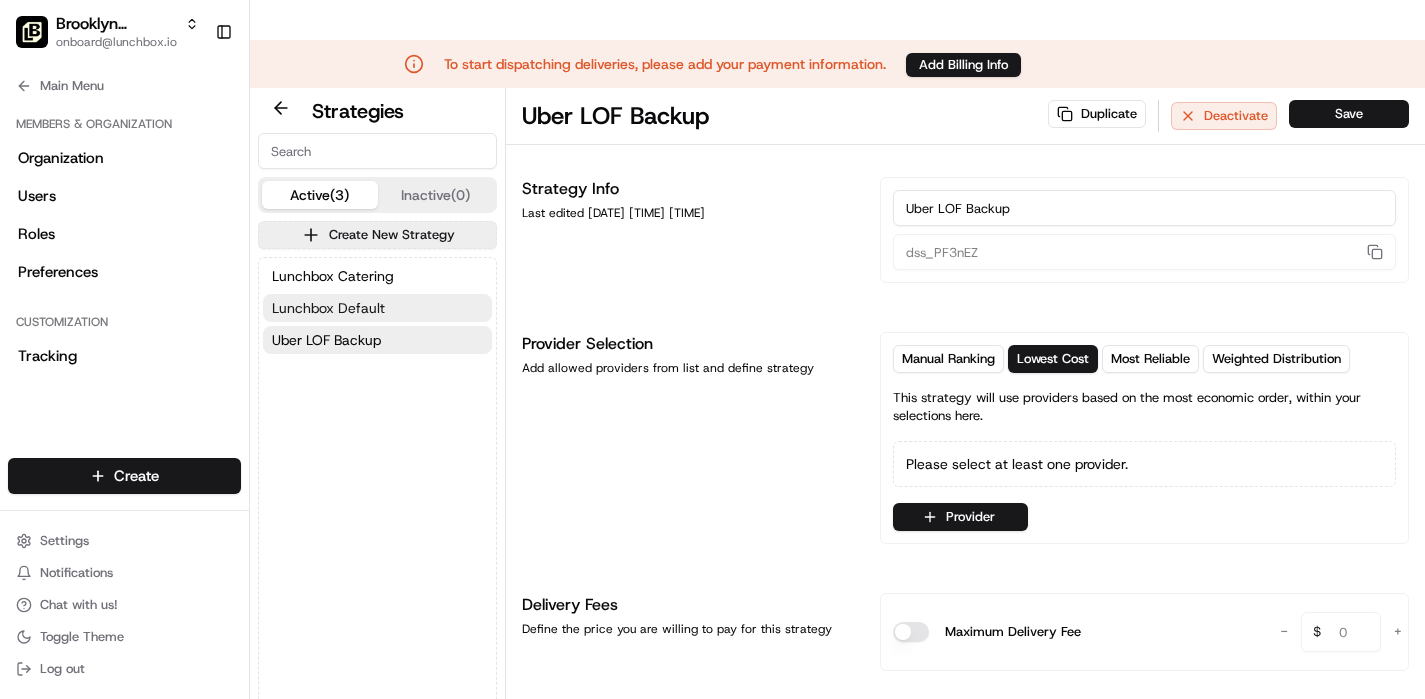 click on "Lunchbox Default" at bounding box center [328, 308] 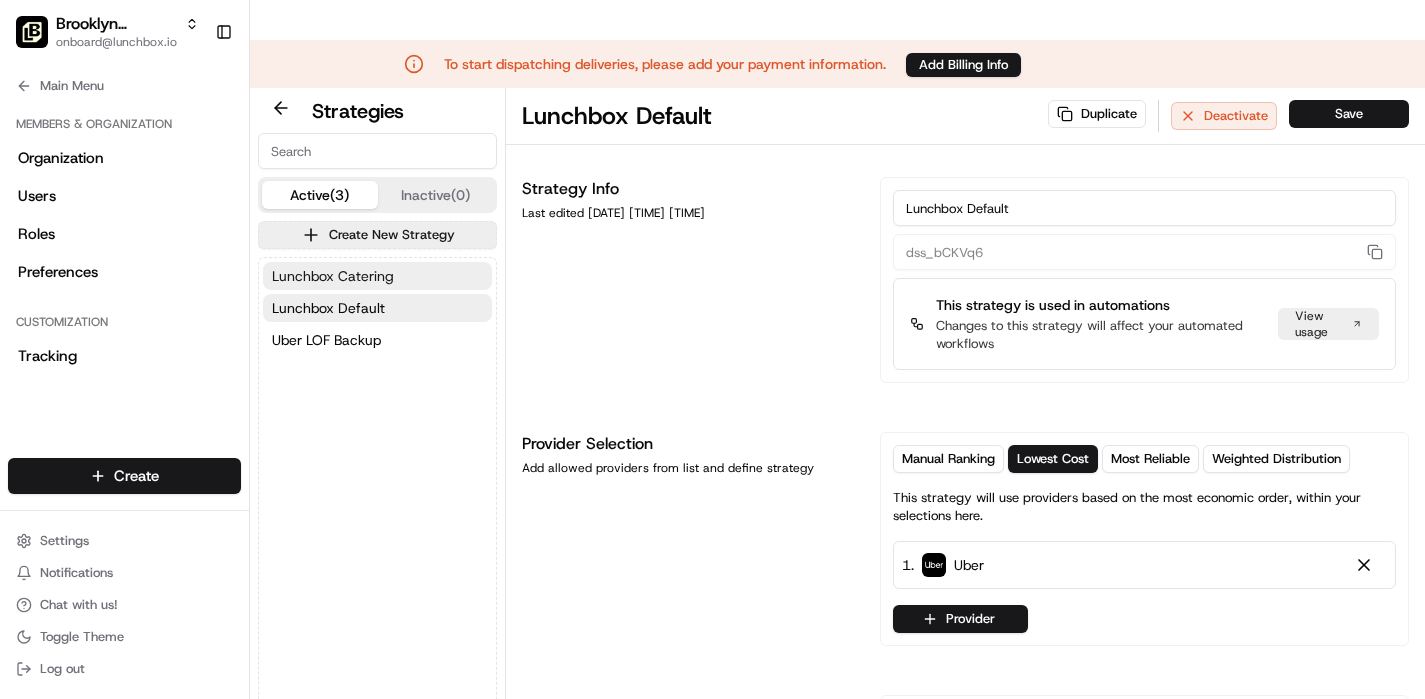 click on "Lunchbox Catering" at bounding box center (333, 276) 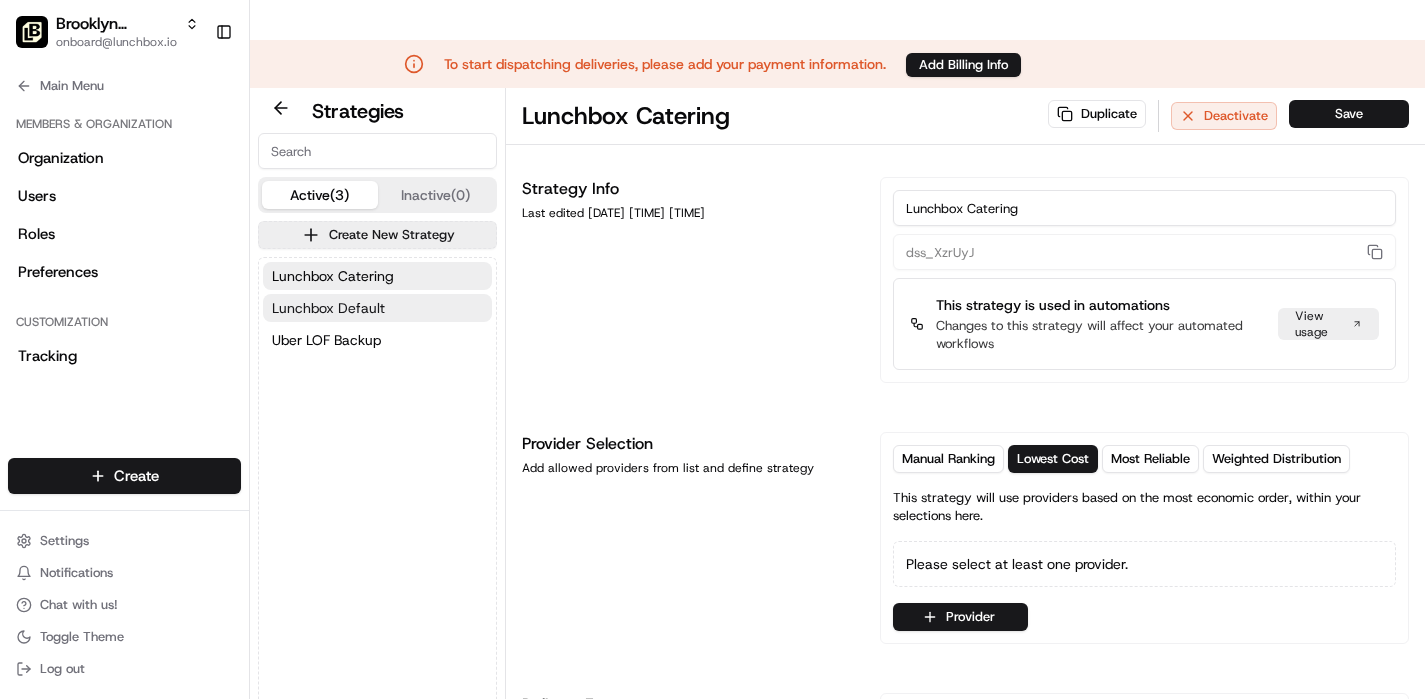 click on "Lunchbox Default" at bounding box center (328, 308) 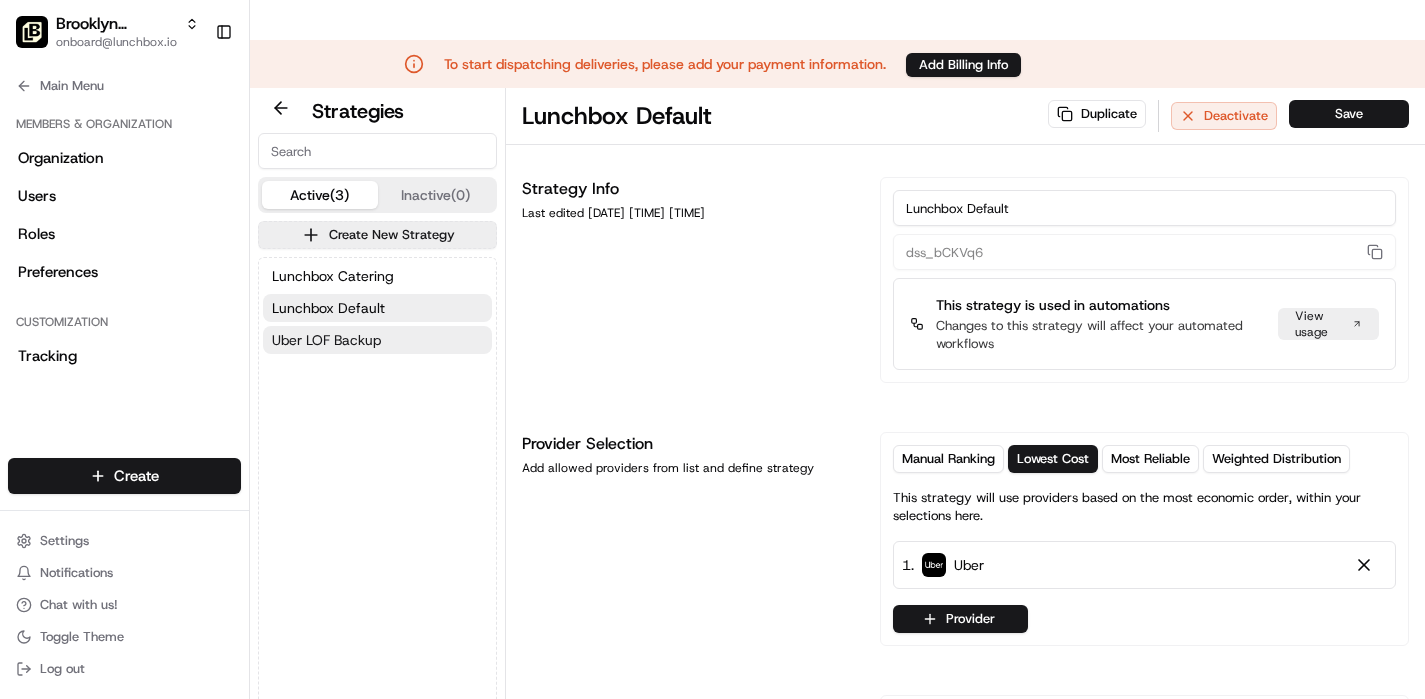 click on "Uber LOF Backup" at bounding box center (326, 340) 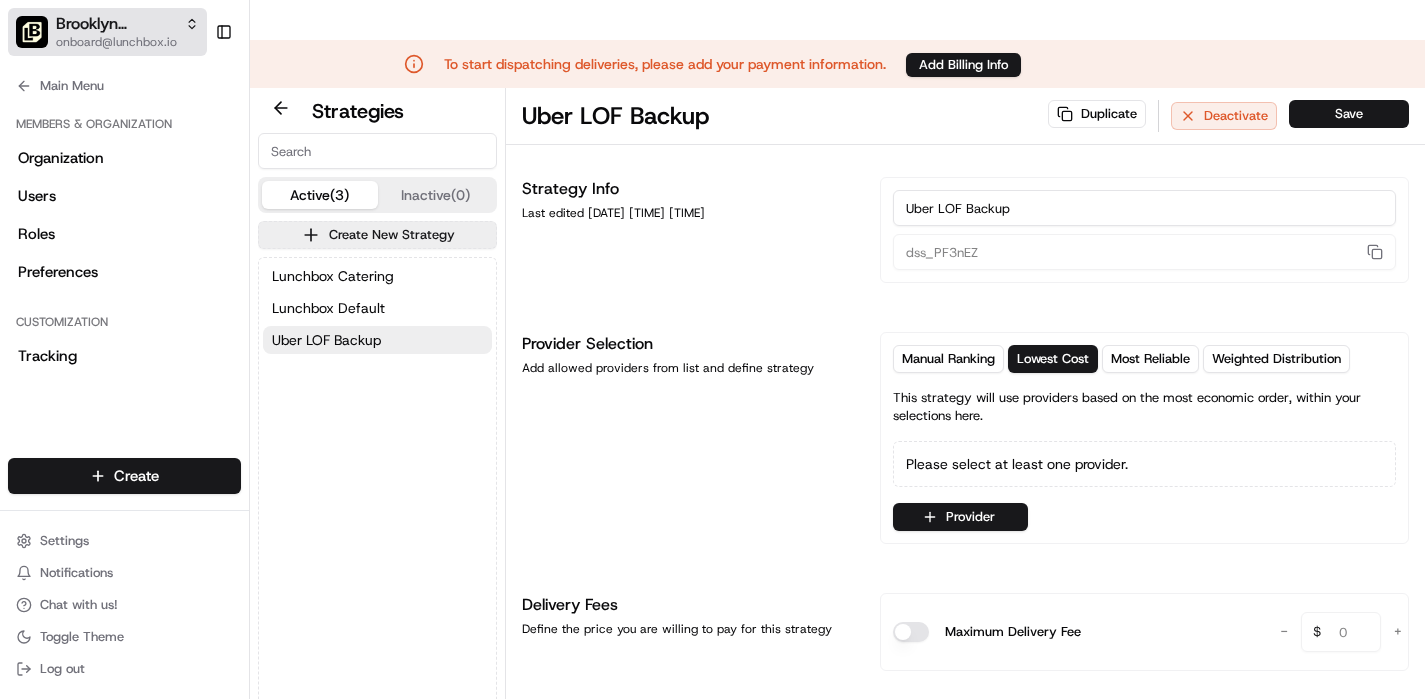 click on "Brooklyn Dumpling - Upper East Side" at bounding box center (127, 24) 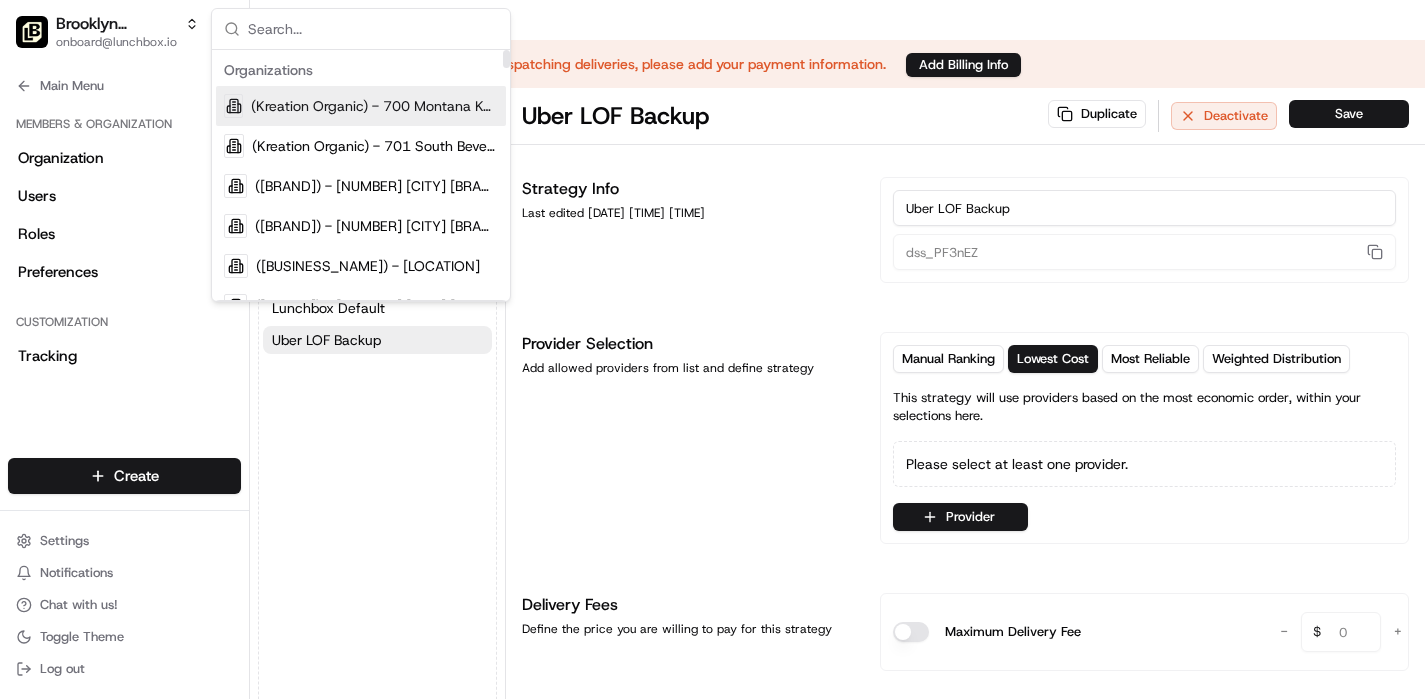 click at bounding box center [373, 29] 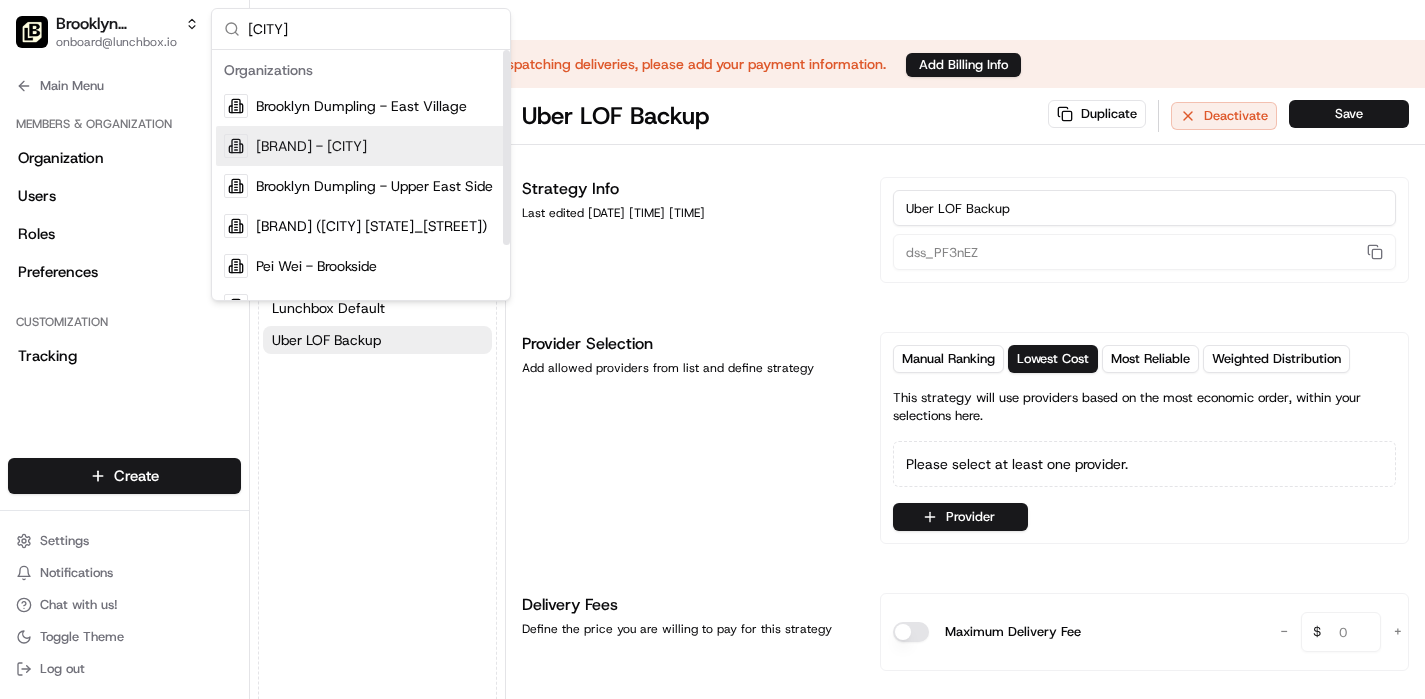 type on "[CITY]" 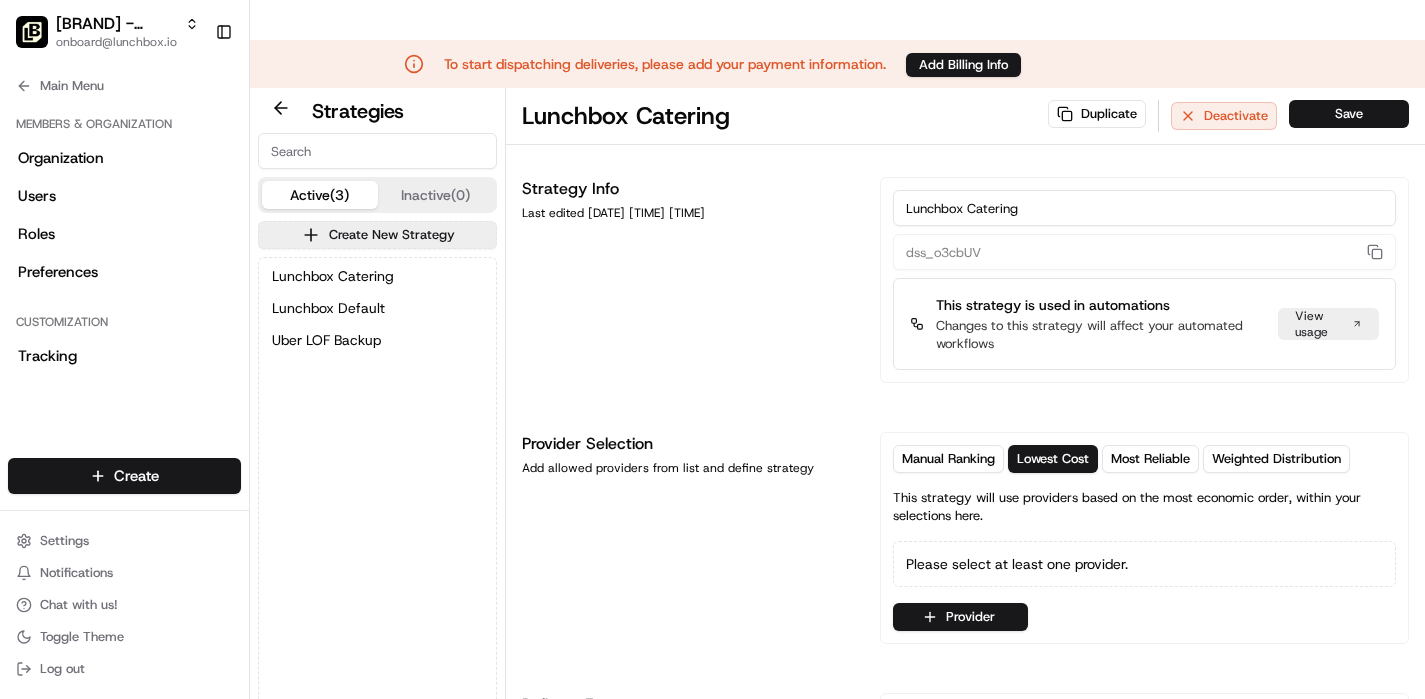 click on "Lunchbox Catering Lunchbox Default Uber LOF Backup" at bounding box center [377, 510] 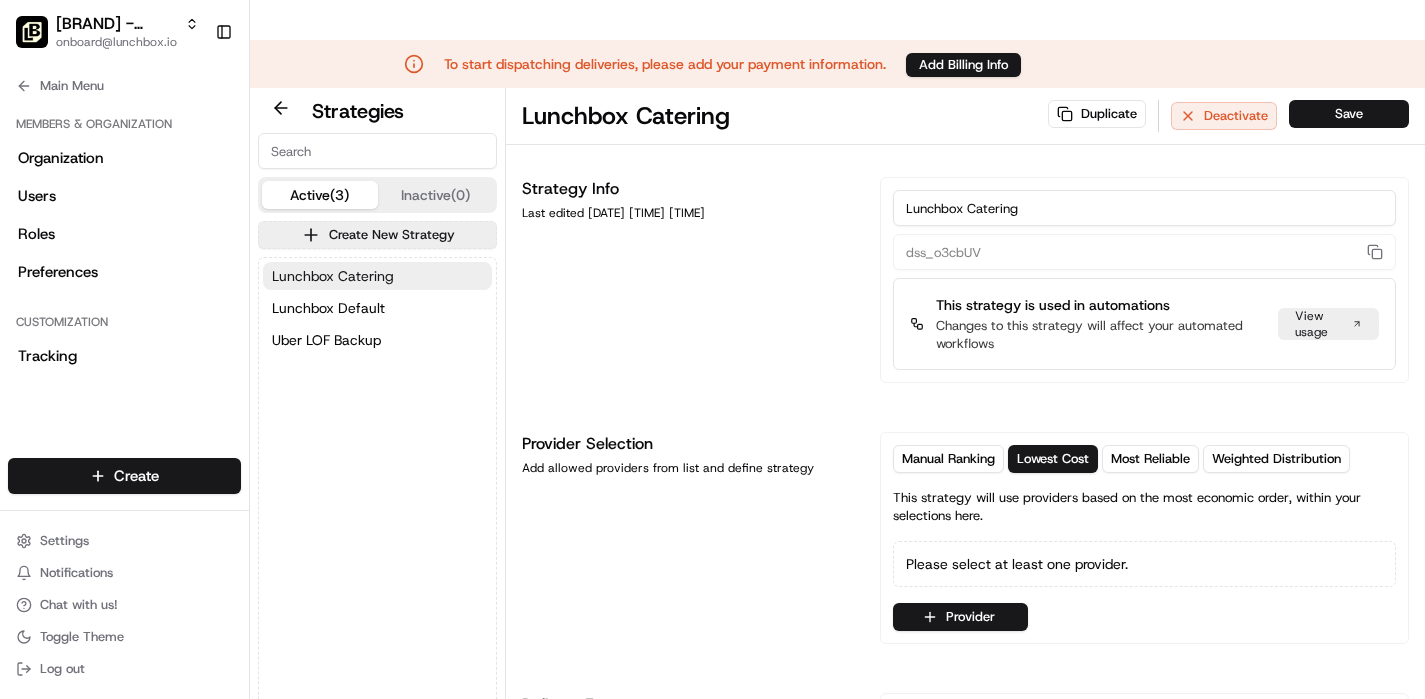 click on "Lunchbox Catering" at bounding box center (333, 276) 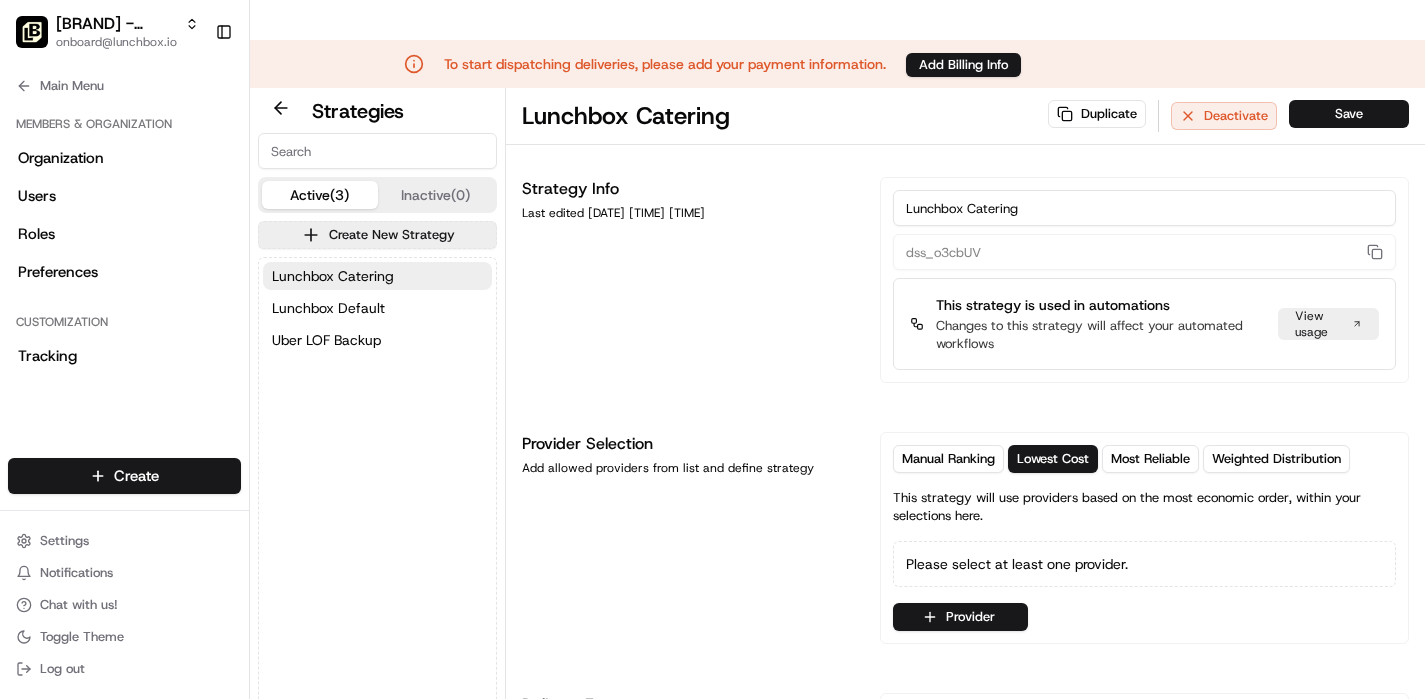 click on "Lunchbox Catering Lunchbox Default Uber LOF Backup" at bounding box center (377, 510) 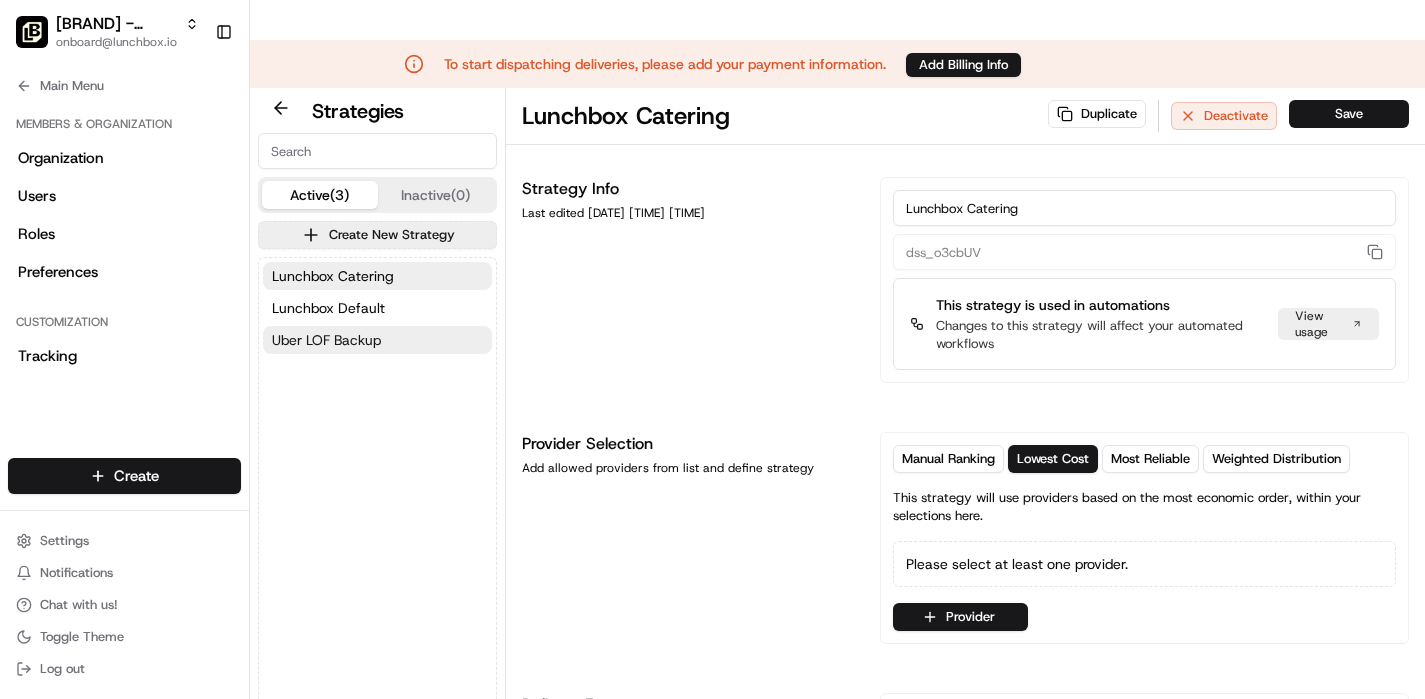 click on "Uber LOF Backup" at bounding box center [377, 340] 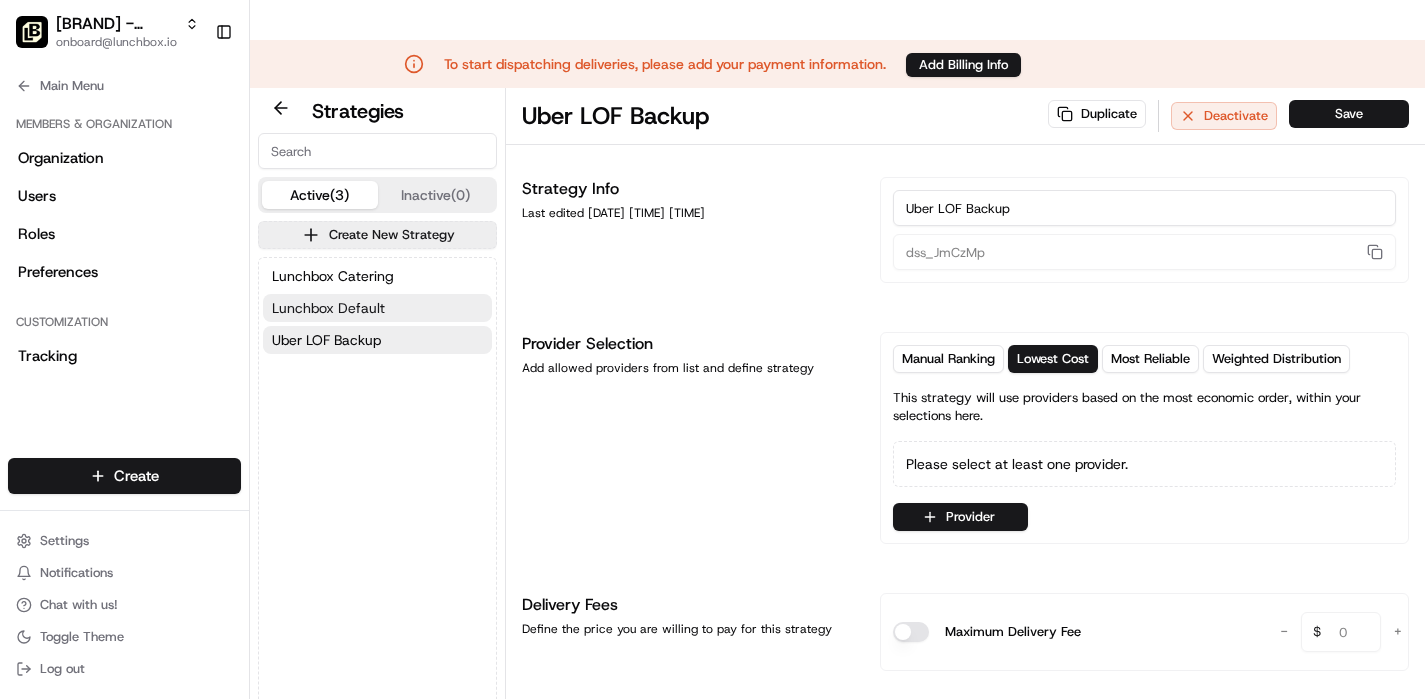click on "Lunchbox Default" at bounding box center [377, 308] 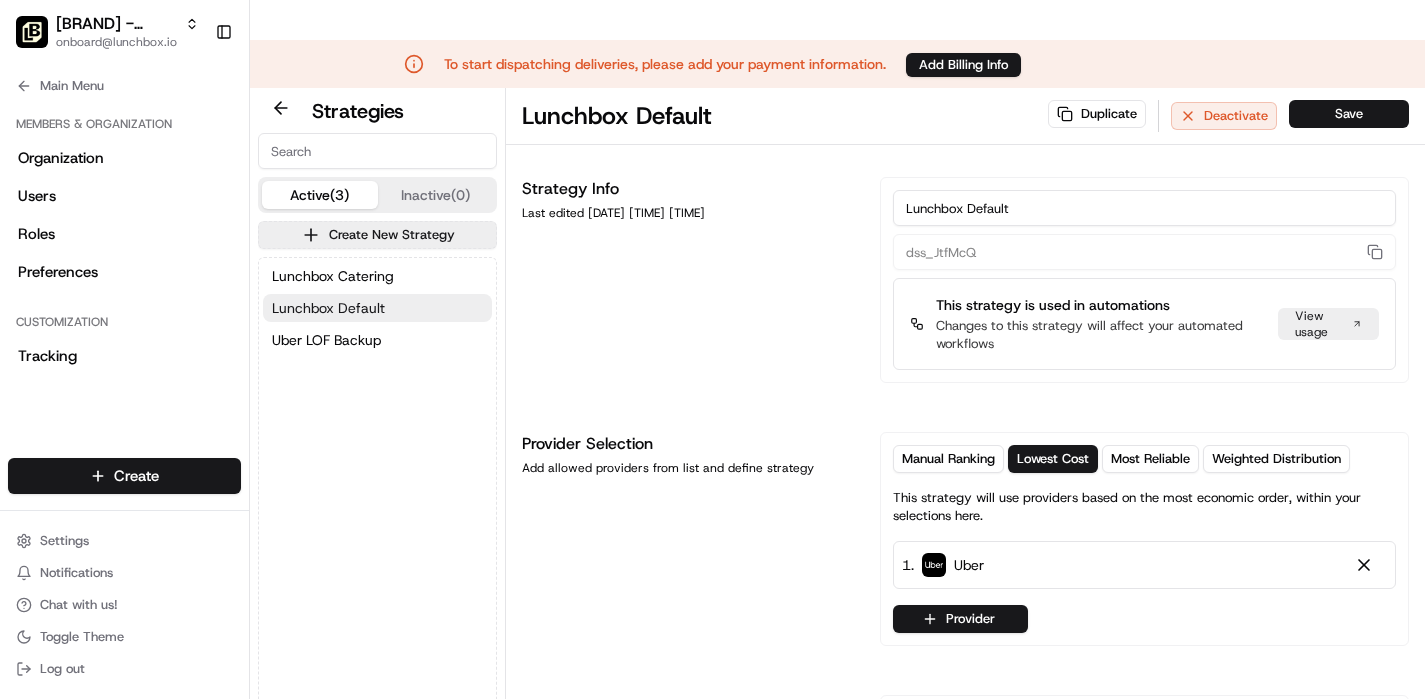 click on "Lunchbox Default" at bounding box center (377, 308) 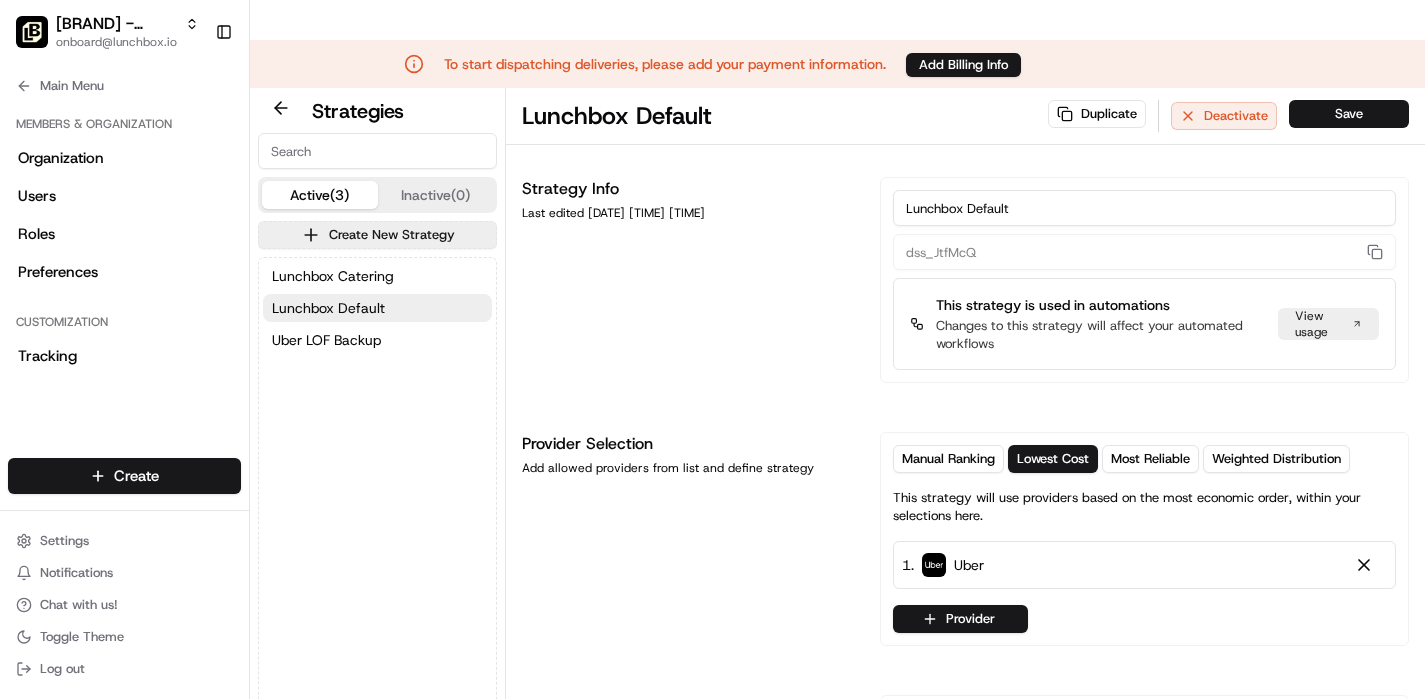 click on "Lunchbox Catering Lunchbox Default Uber LOF Backup" at bounding box center (377, 308) 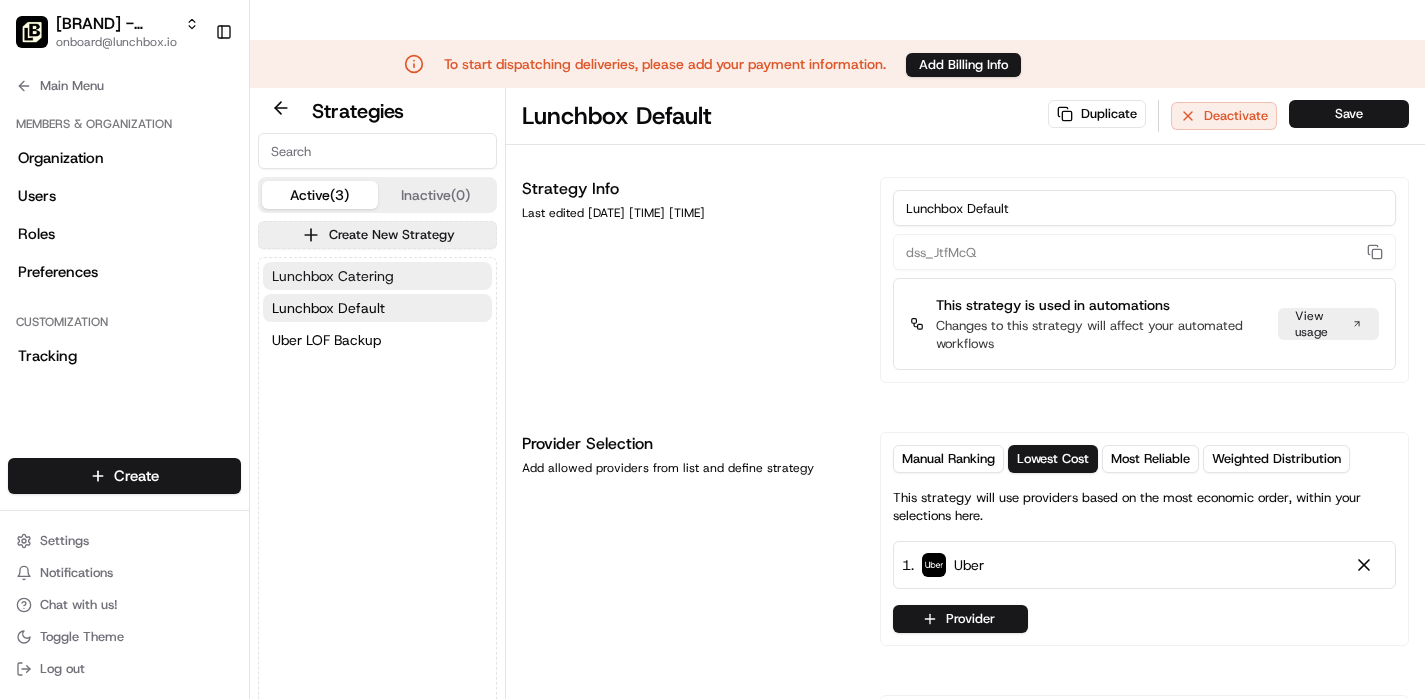 click on "Lunchbox Catering" at bounding box center (333, 276) 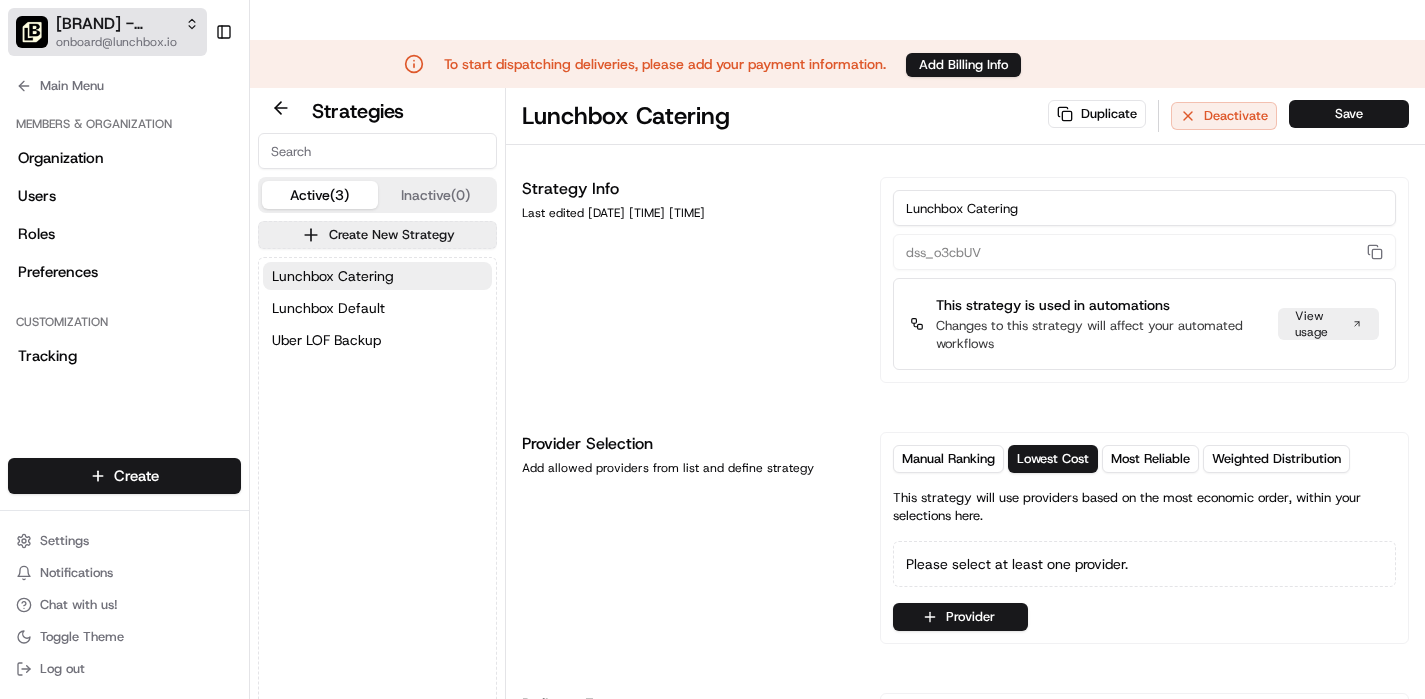 click 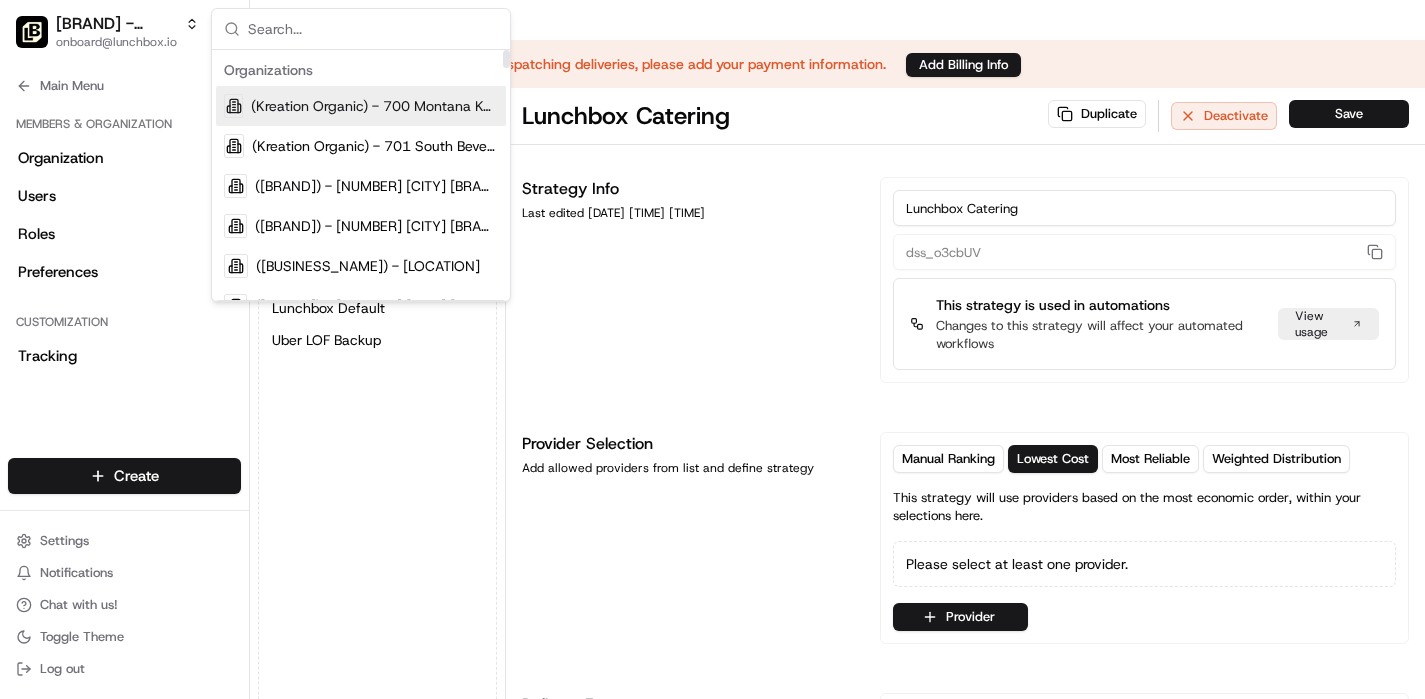 click at bounding box center (373, 29) 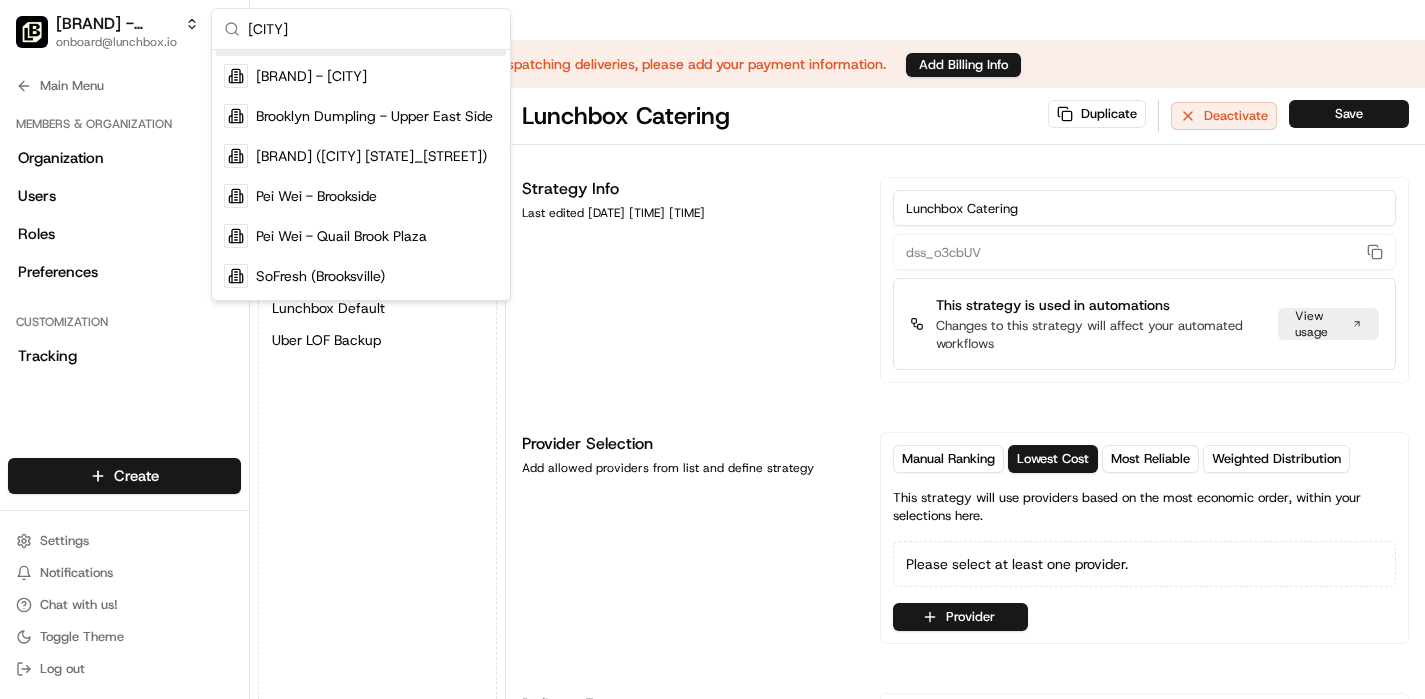 scroll, scrollTop: 0, scrollLeft: 0, axis: both 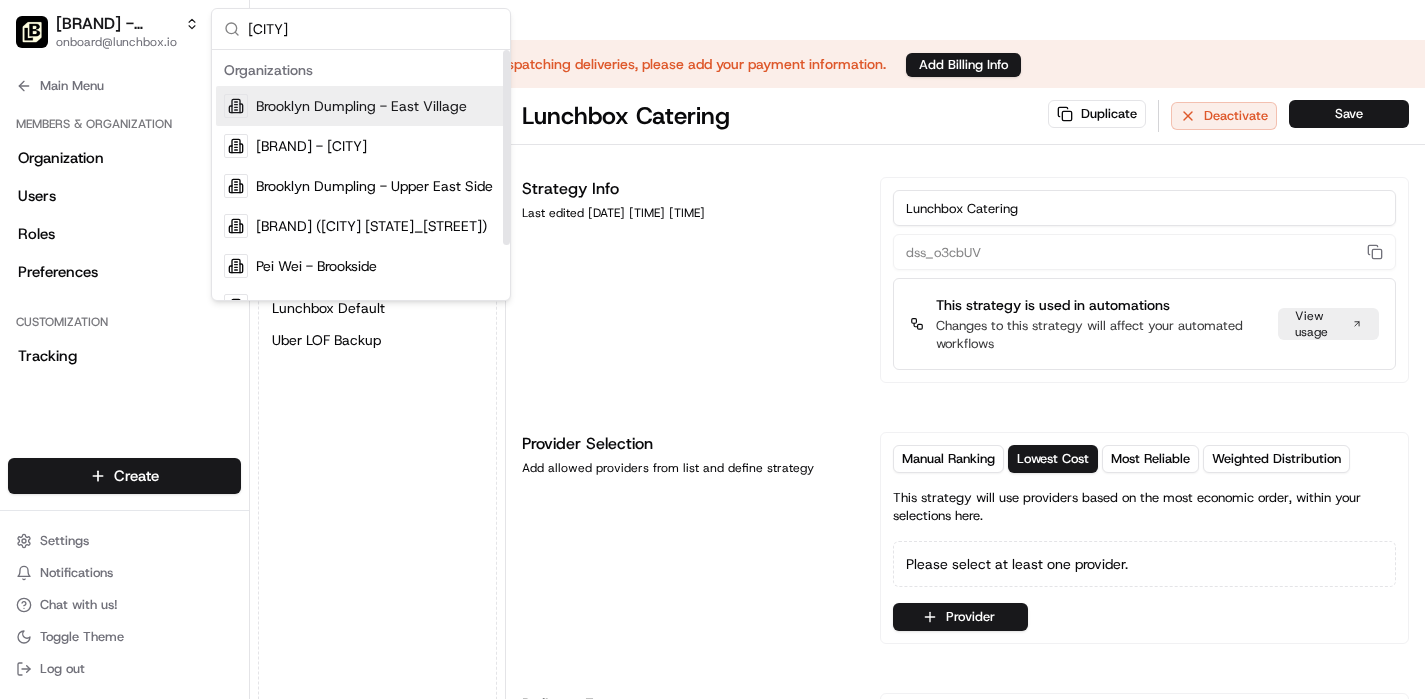 type on "[CITY]" 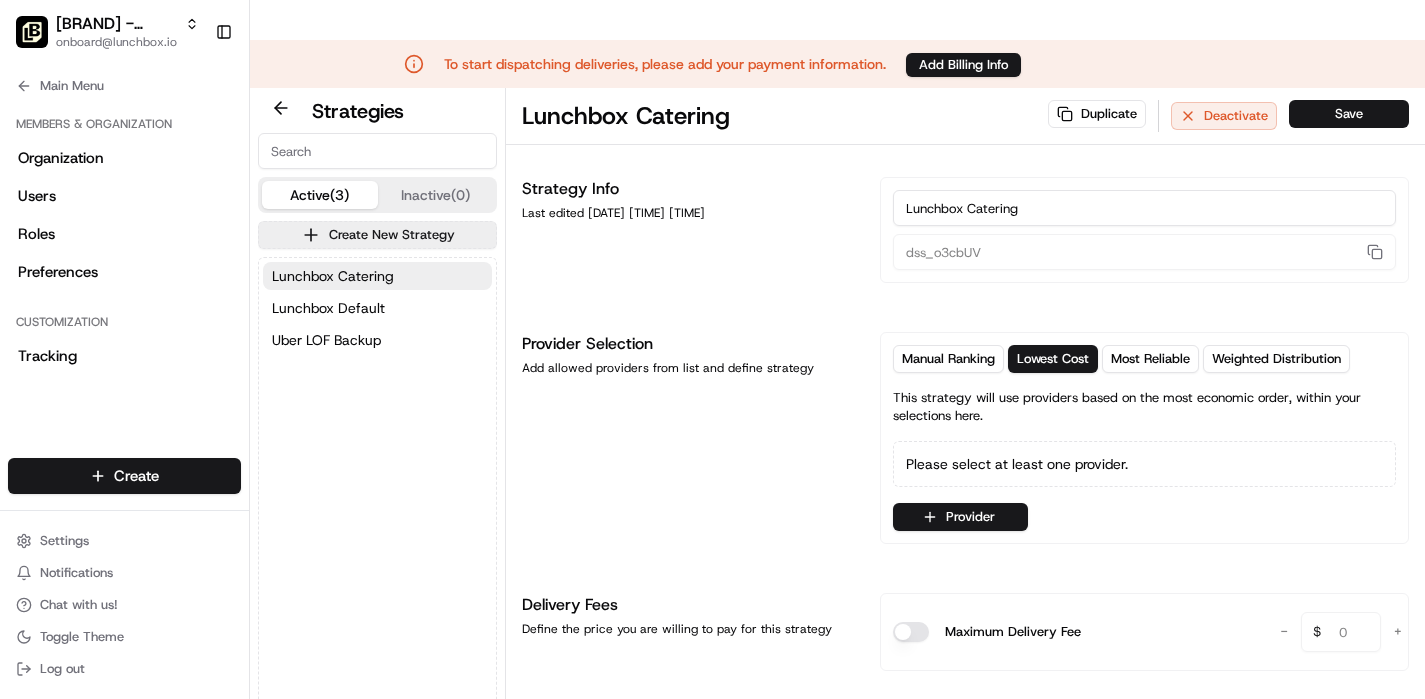 click at bounding box center (377, 151) 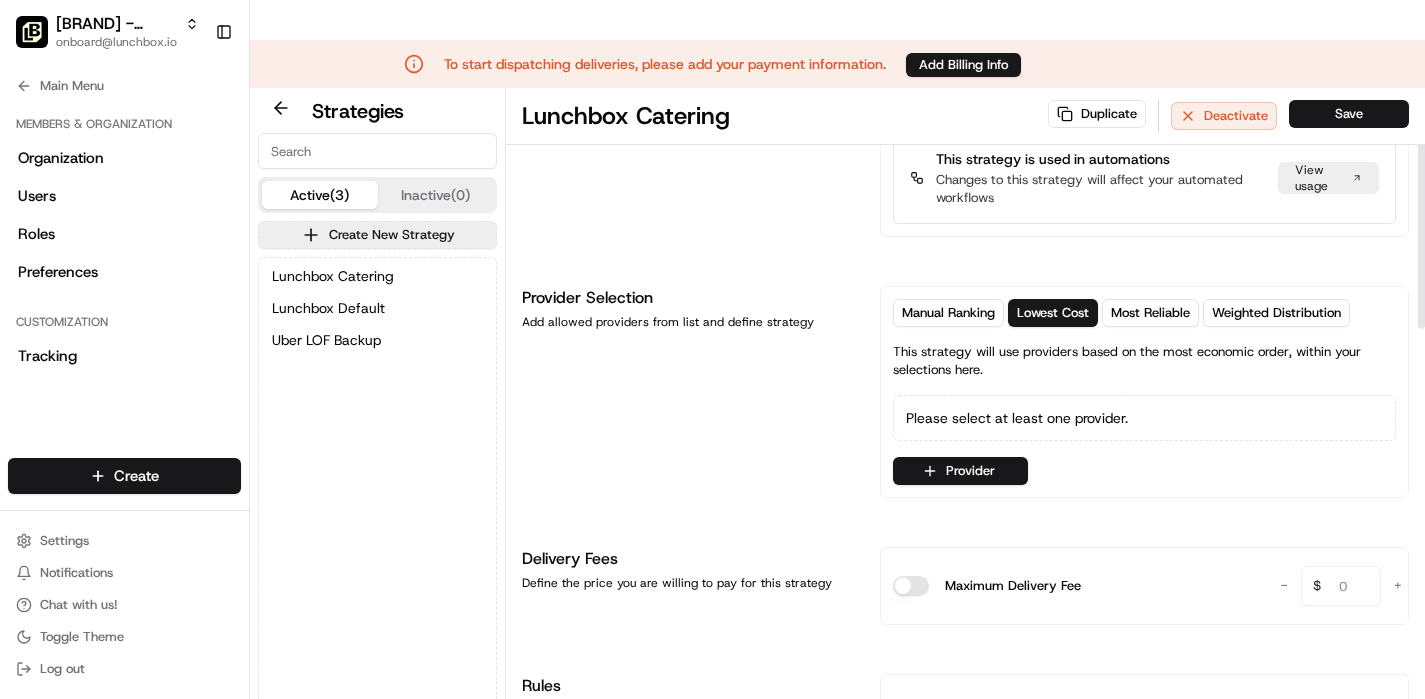scroll, scrollTop: 322, scrollLeft: 0, axis: vertical 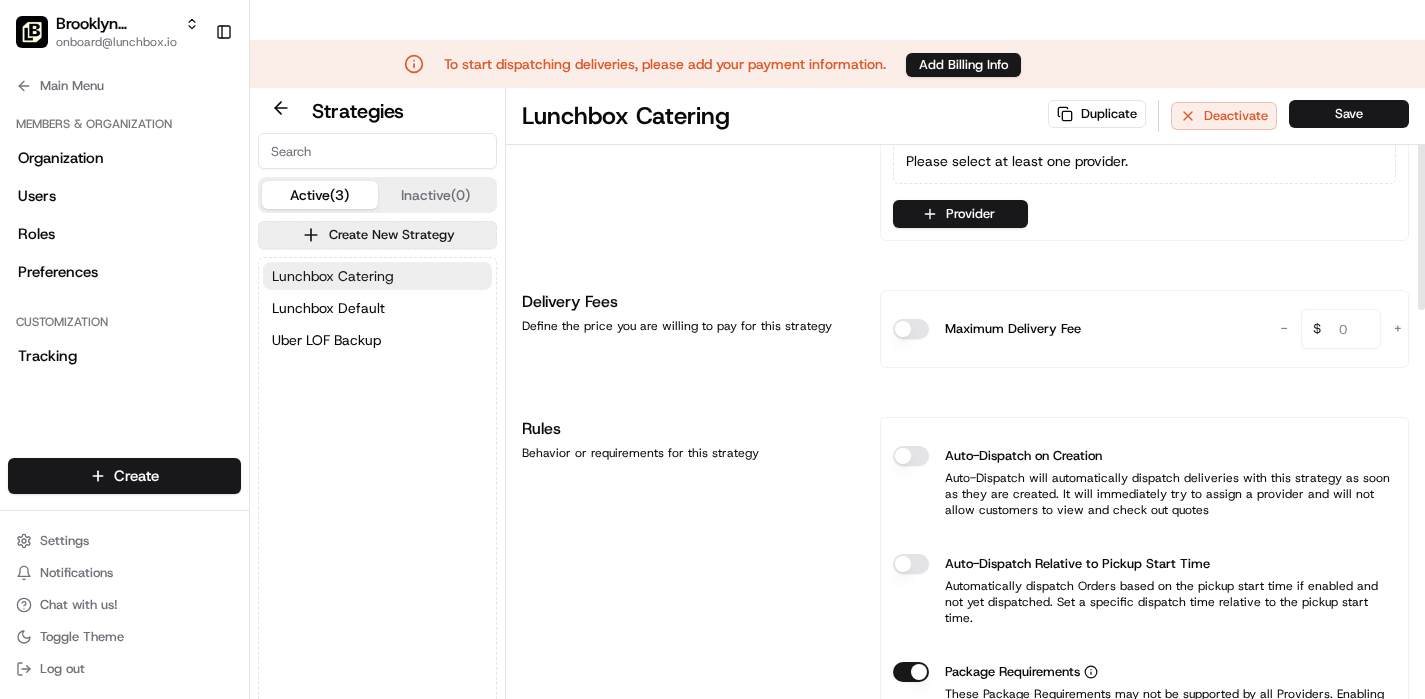 click on "Lunchbox Catering" at bounding box center (377, 276) 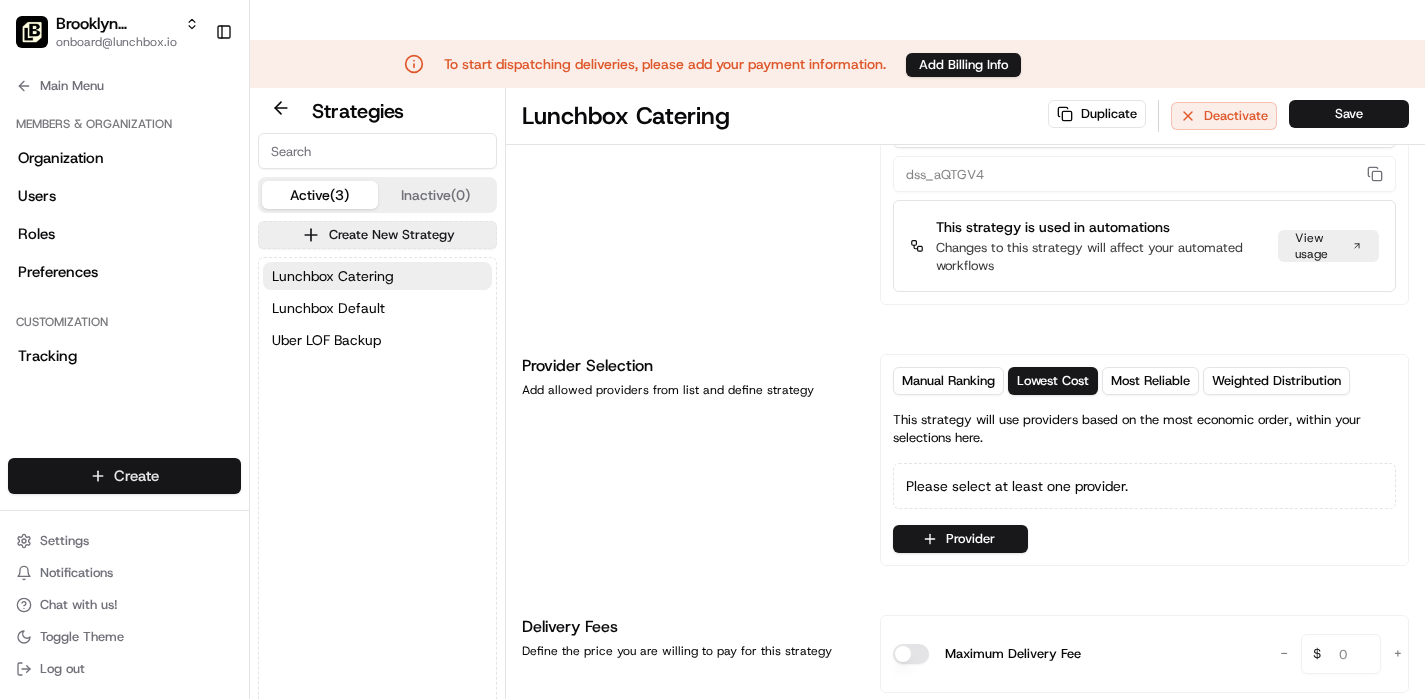 scroll, scrollTop: 0, scrollLeft: 0, axis: both 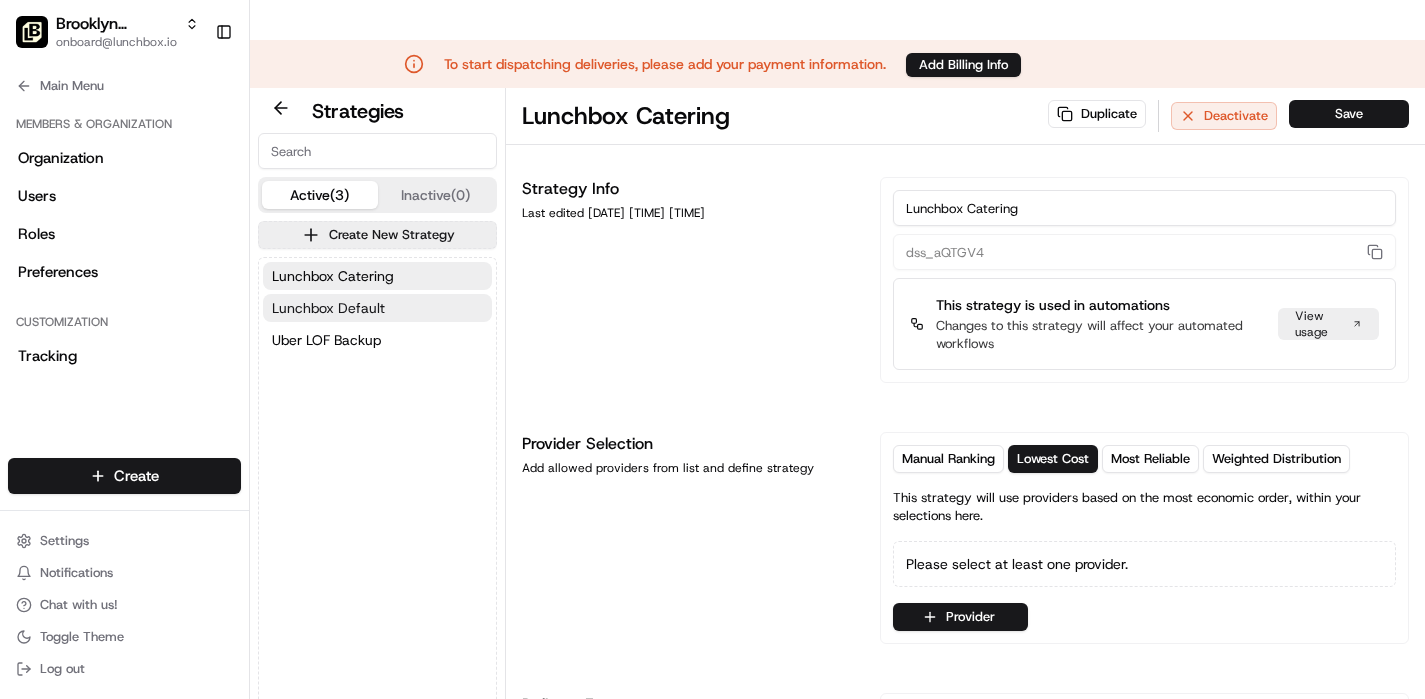 click on "Lunchbox Default" at bounding box center [328, 308] 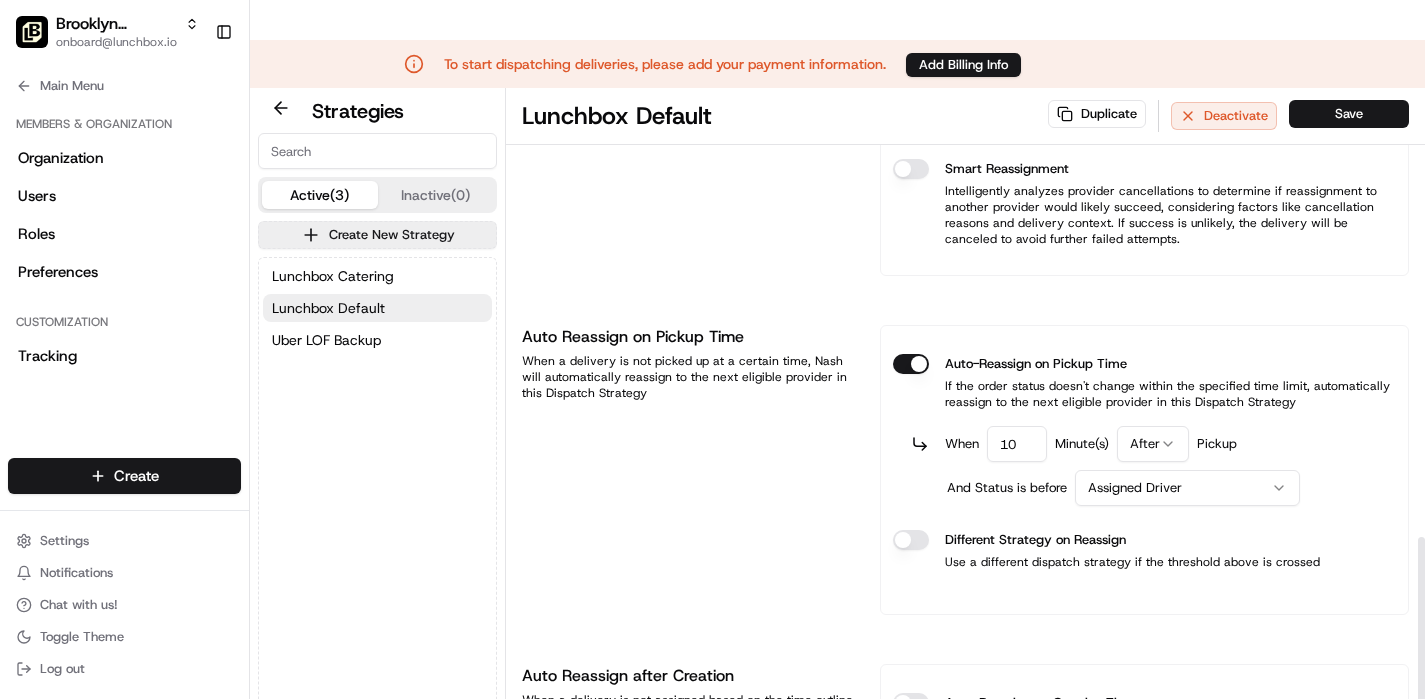 scroll, scrollTop: 1491, scrollLeft: 0, axis: vertical 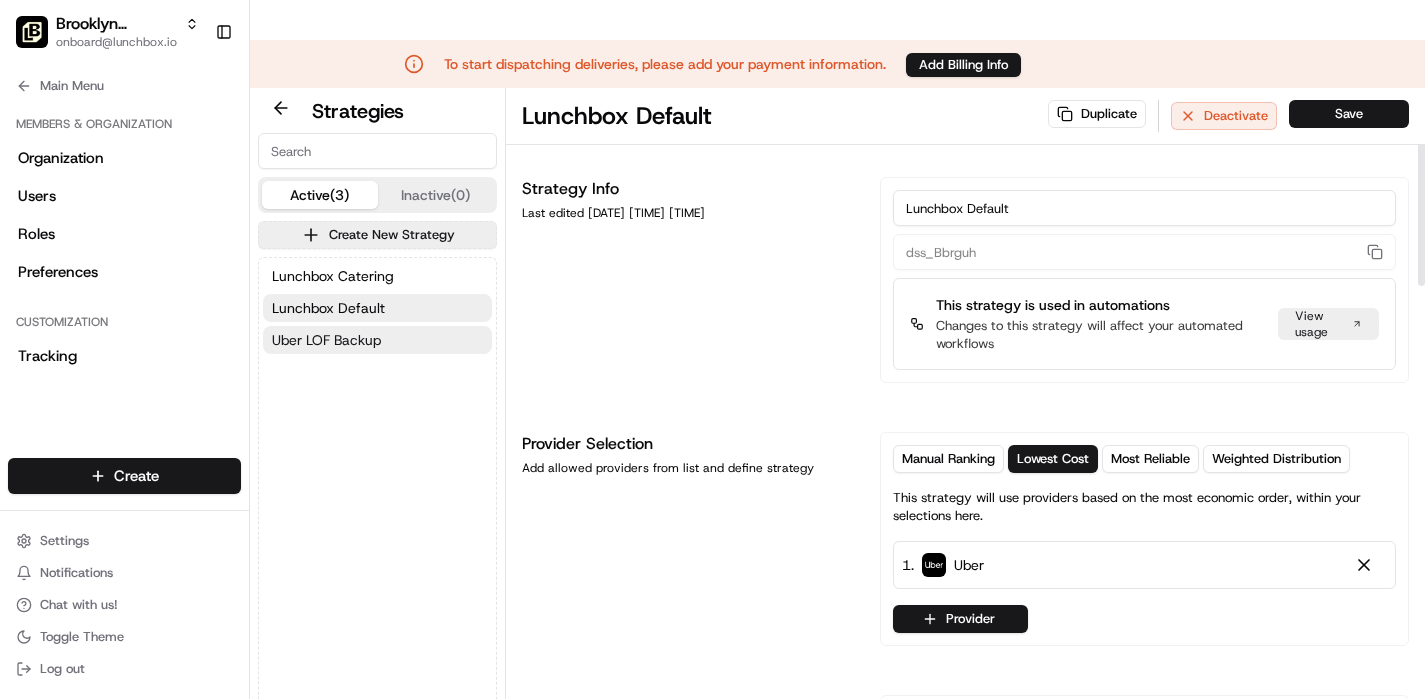 click on "Uber LOF Backup" at bounding box center (326, 340) 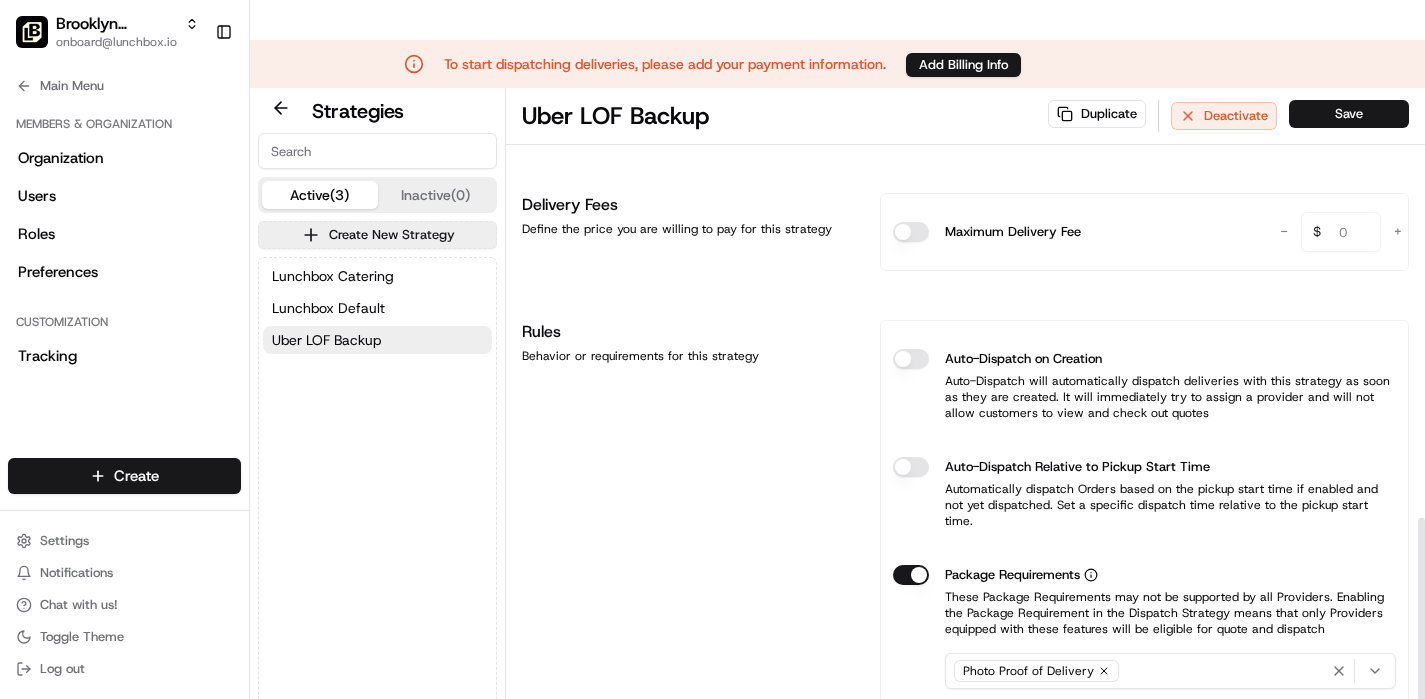 scroll, scrollTop: 1265, scrollLeft: 0, axis: vertical 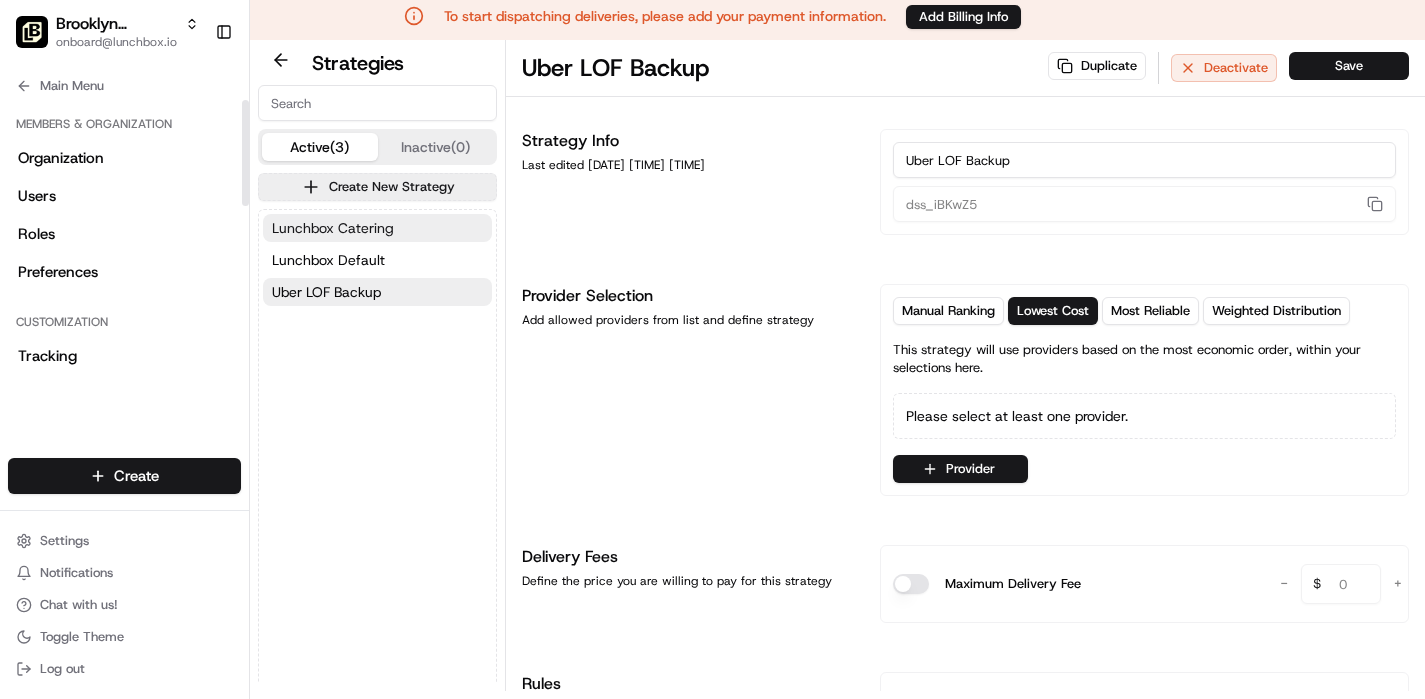 click on "Lunchbox Catering" at bounding box center (333, 228) 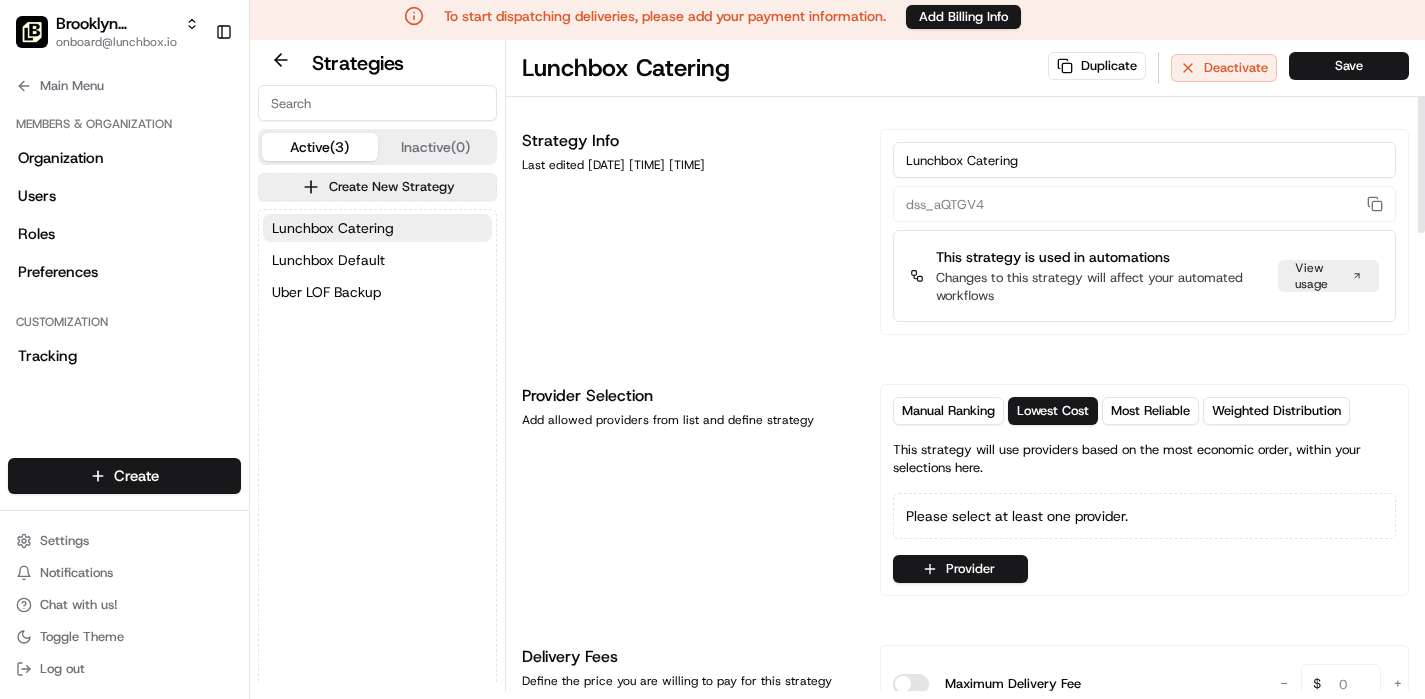 scroll, scrollTop: 0, scrollLeft: 0, axis: both 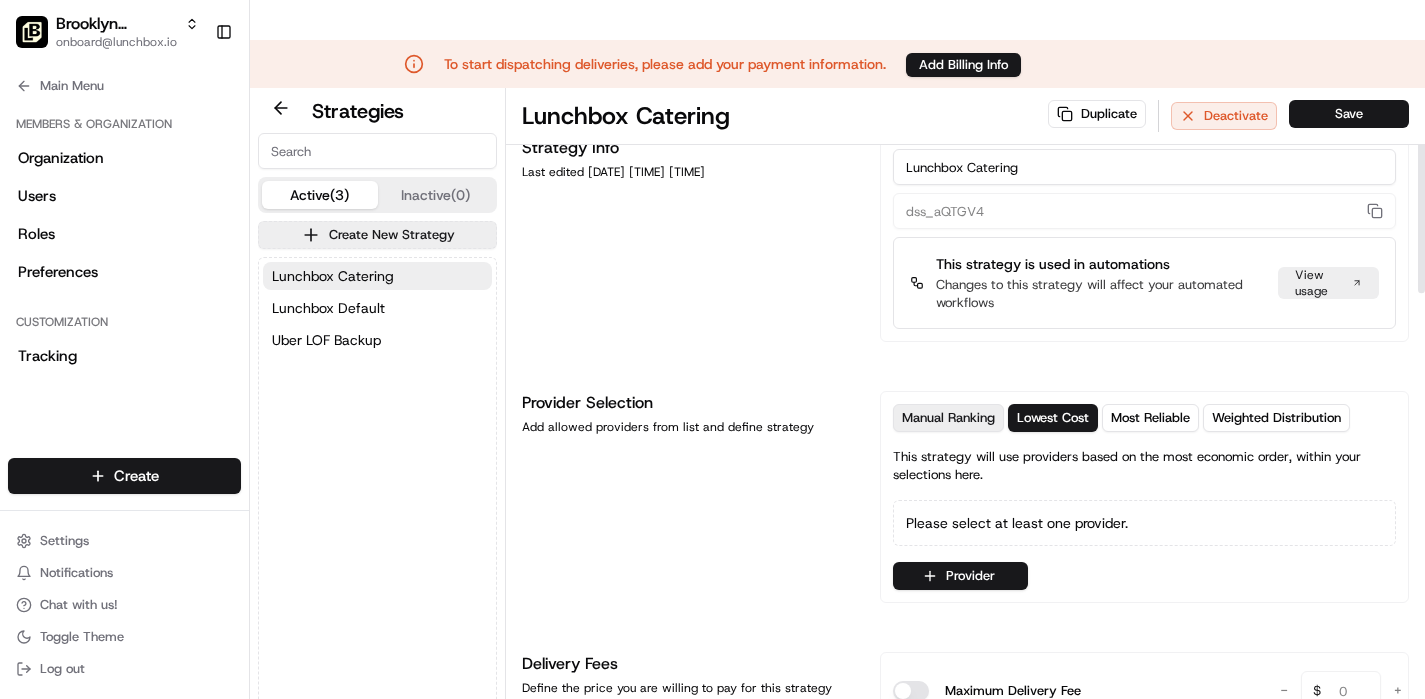 click on "Manual Ranking" at bounding box center (948, 418) 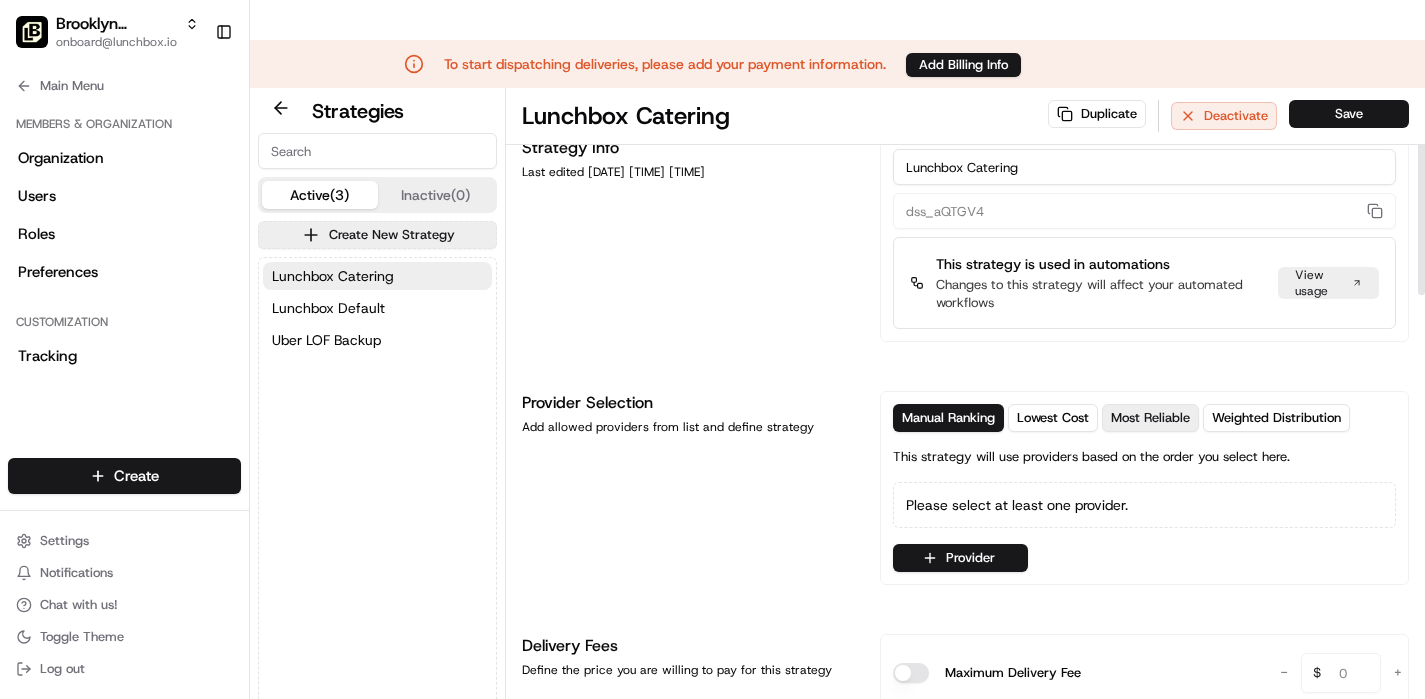click on "Most Reliable" at bounding box center [1150, 418] 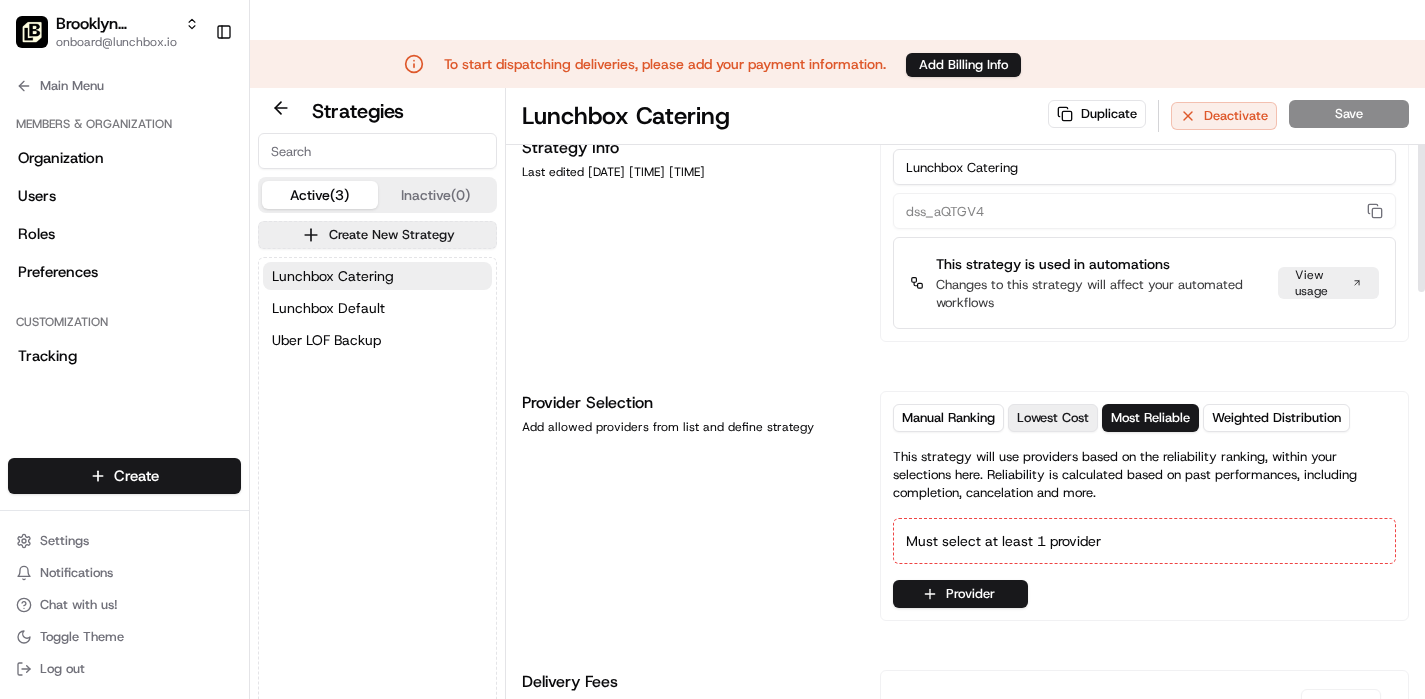 click on "Lowest Cost" at bounding box center (1053, 418) 